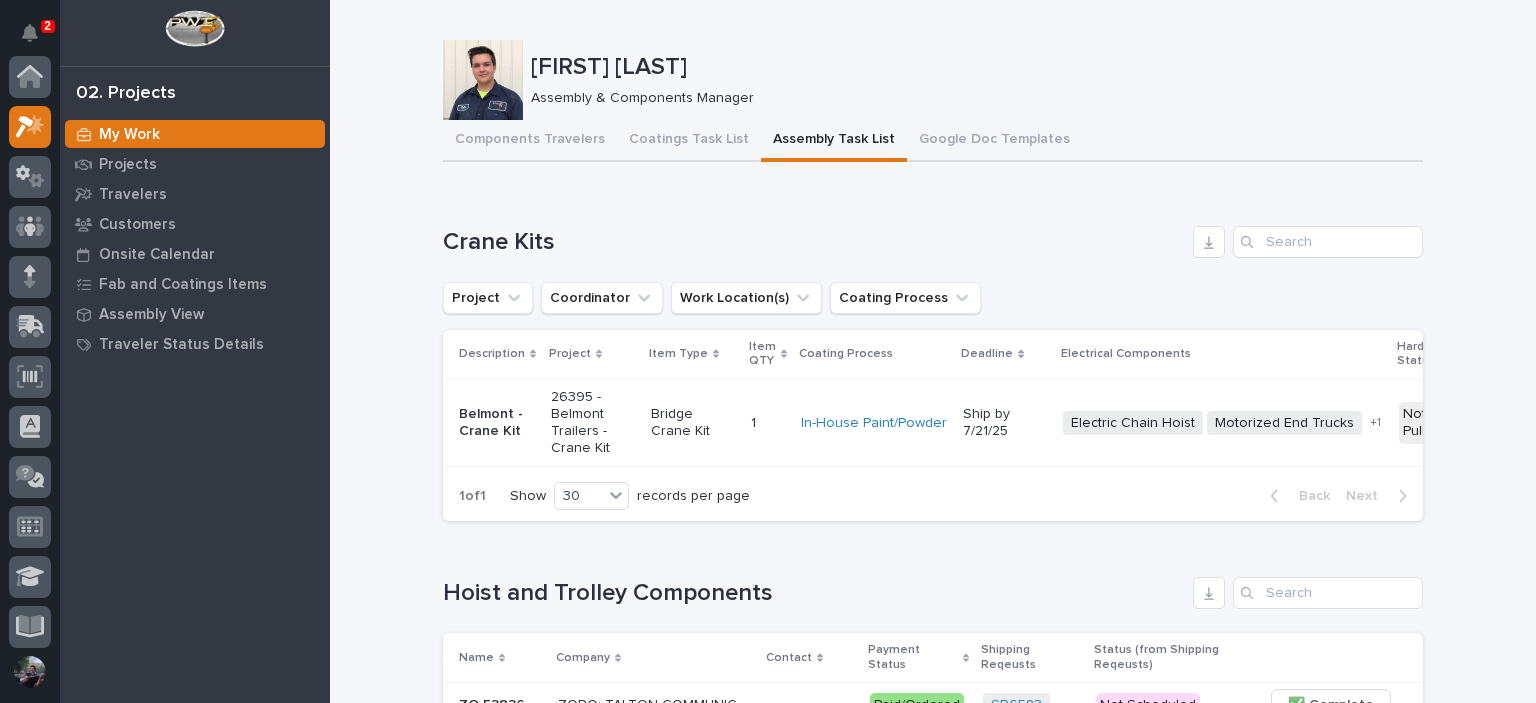 scroll, scrollTop: 0, scrollLeft: 0, axis: both 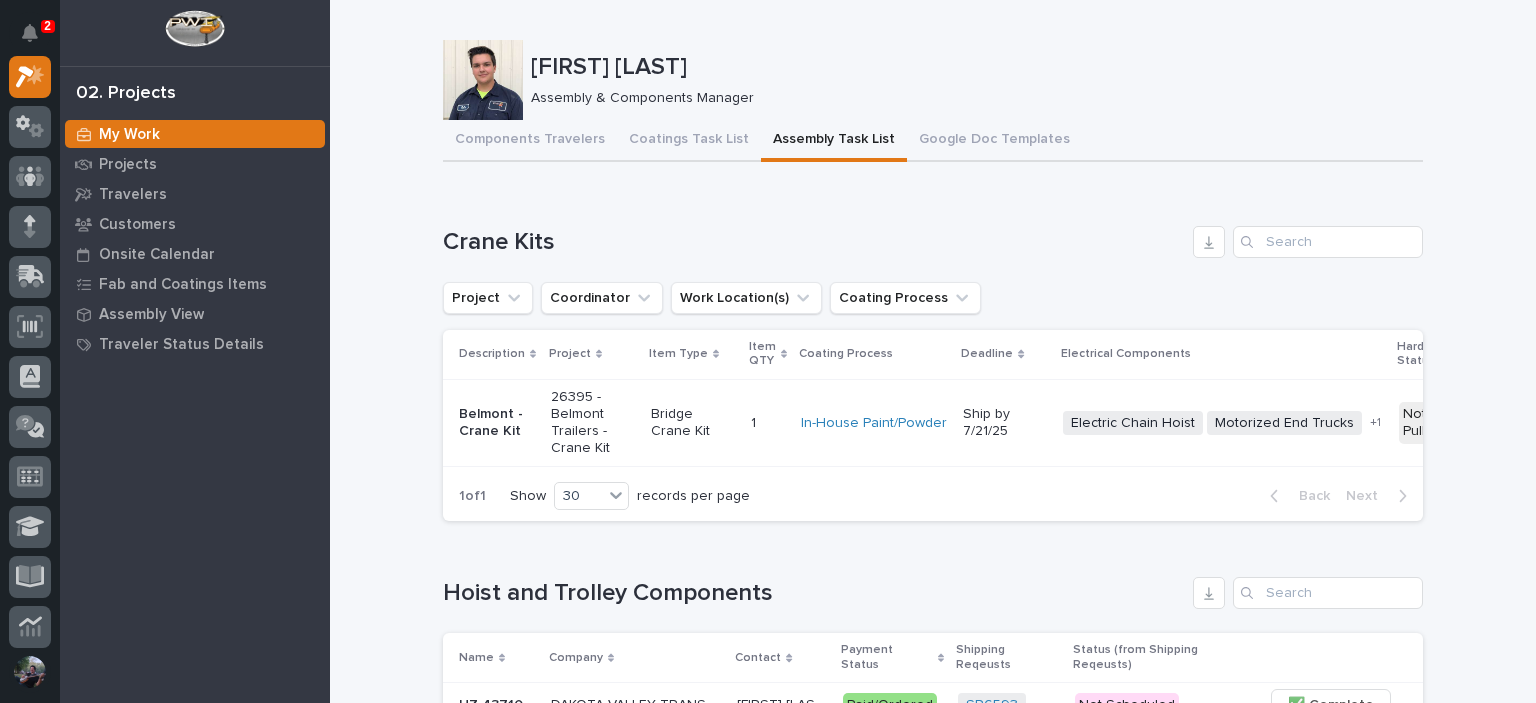 click on "Loading... Saving… Loading... Saving… [FIRST] [LAST] [FIRST] [LAST] Assembly & Components Manager Sorry, there was an error saving your record. Please try again. Please fill out the required fields below. Components Travelers Coatings Task List Assembly Task List Google Doc Templates Can't display tree at index  25 Can't display tree at index  11 Loading... Saving… Loading... Saving… Loading... Saving… Ship by 7/21/25" at bounding box center (933, 3392) 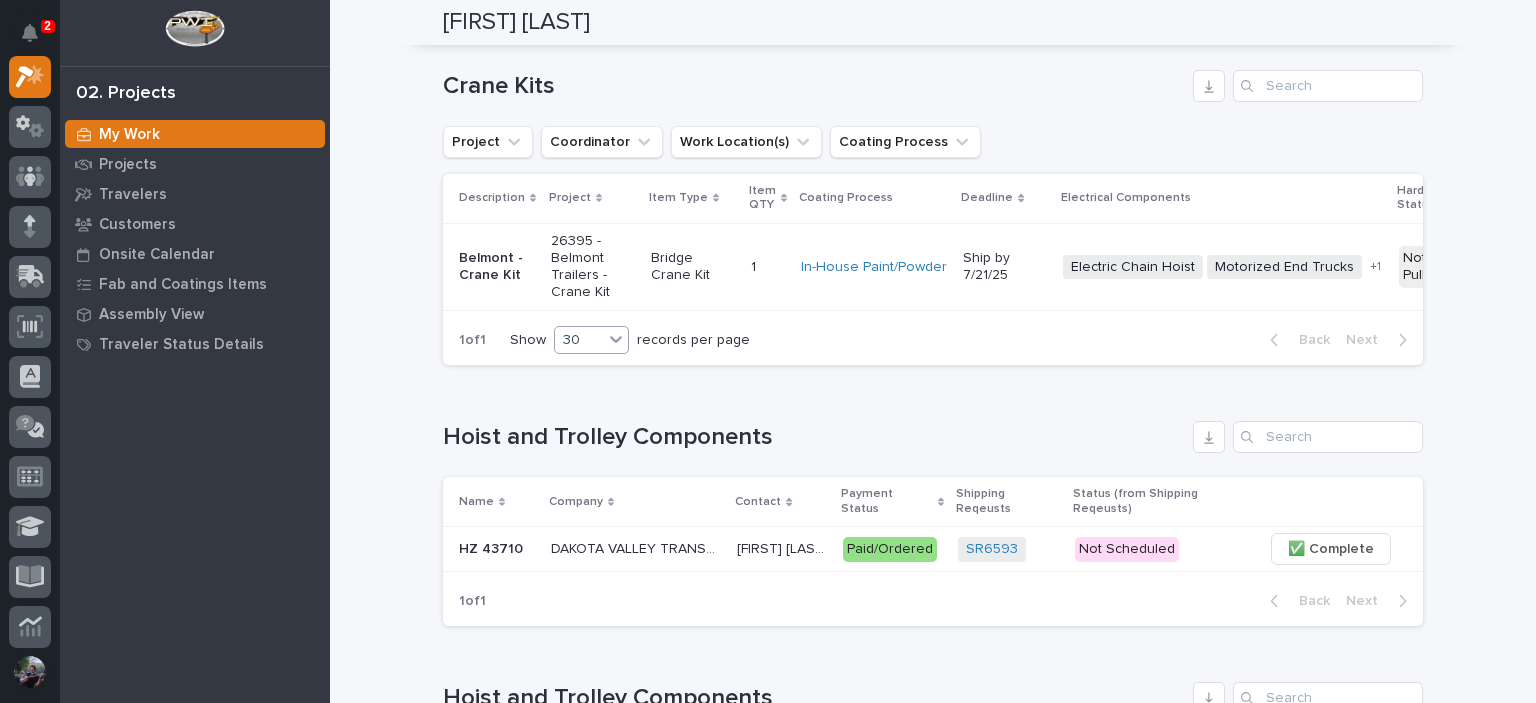 scroll, scrollTop: 0, scrollLeft: 0, axis: both 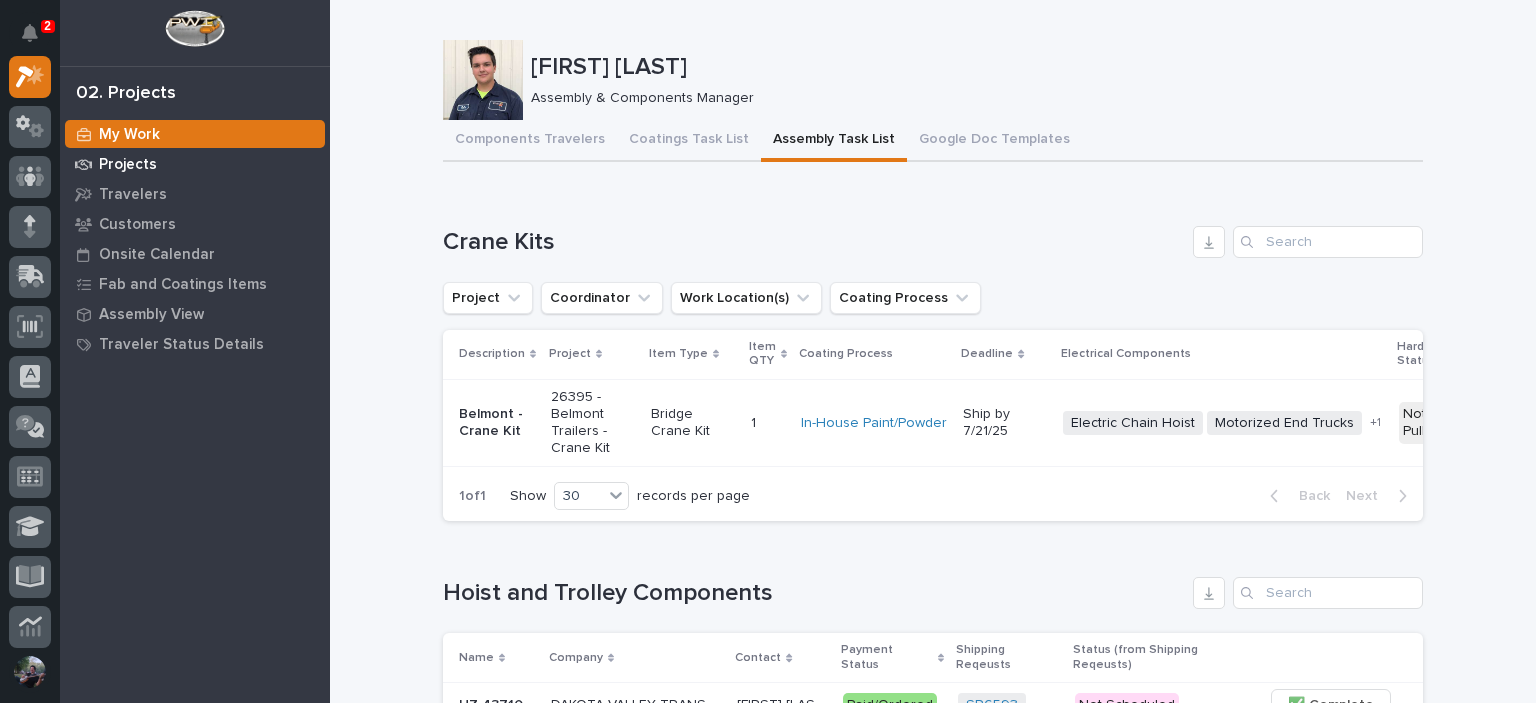 click on "Projects" at bounding box center (128, 165) 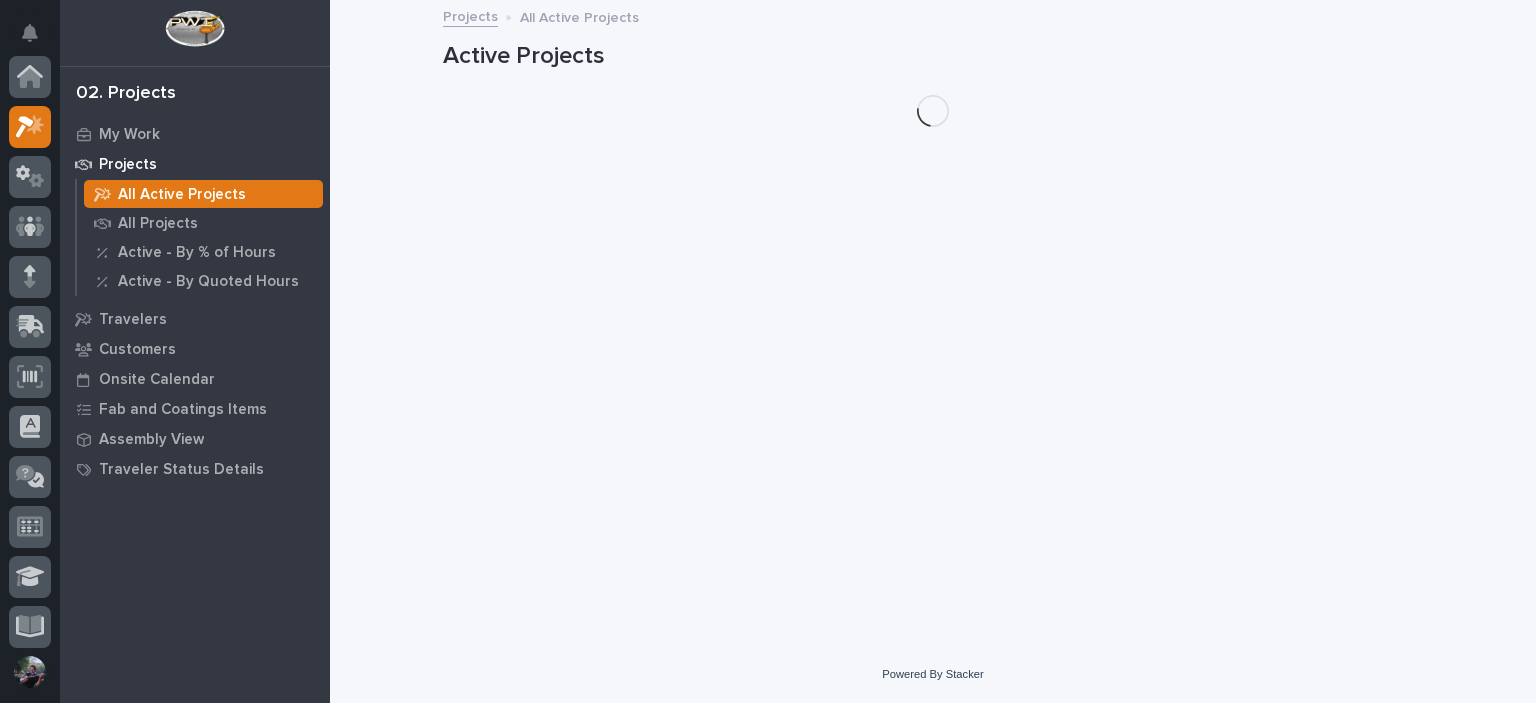 scroll, scrollTop: 50, scrollLeft: 0, axis: vertical 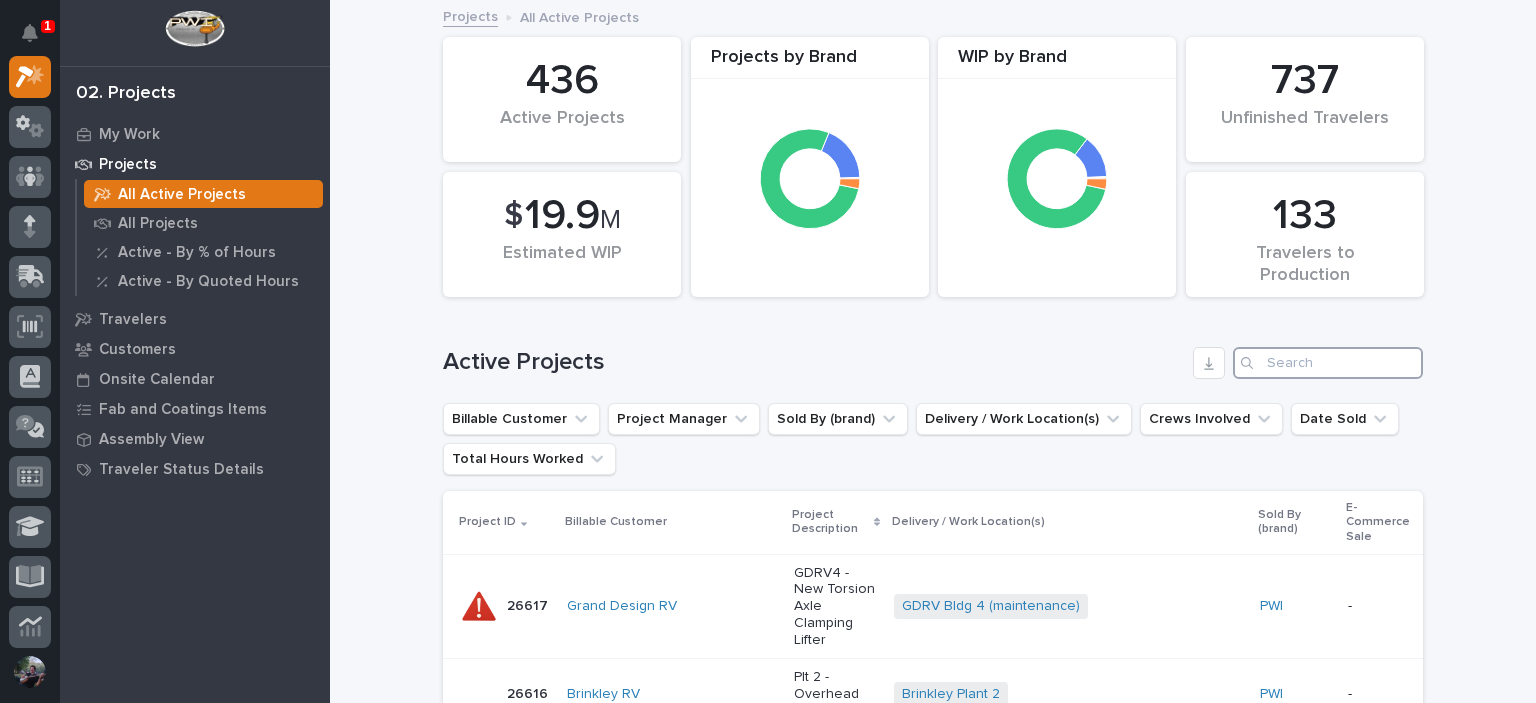 click at bounding box center (1328, 363) 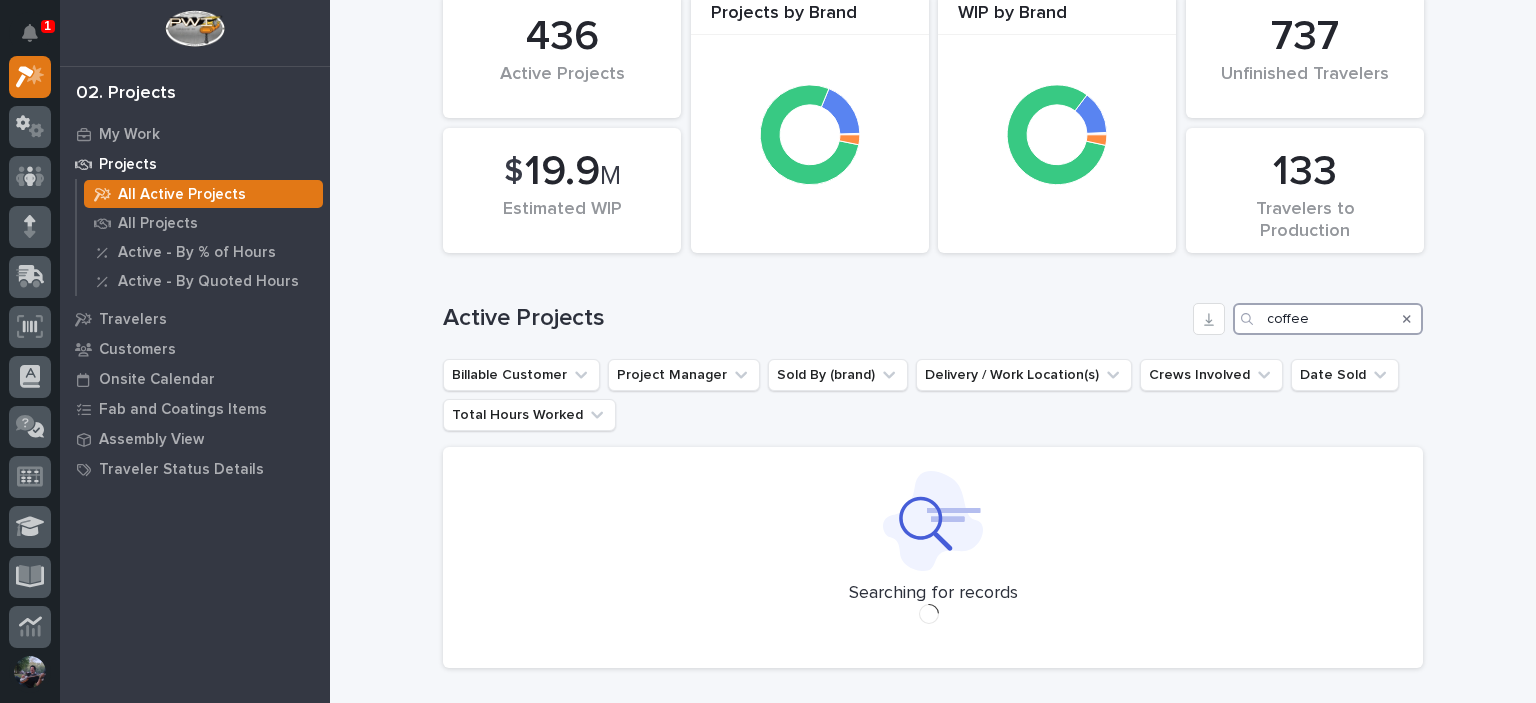 scroll, scrollTop: 139, scrollLeft: 0, axis: vertical 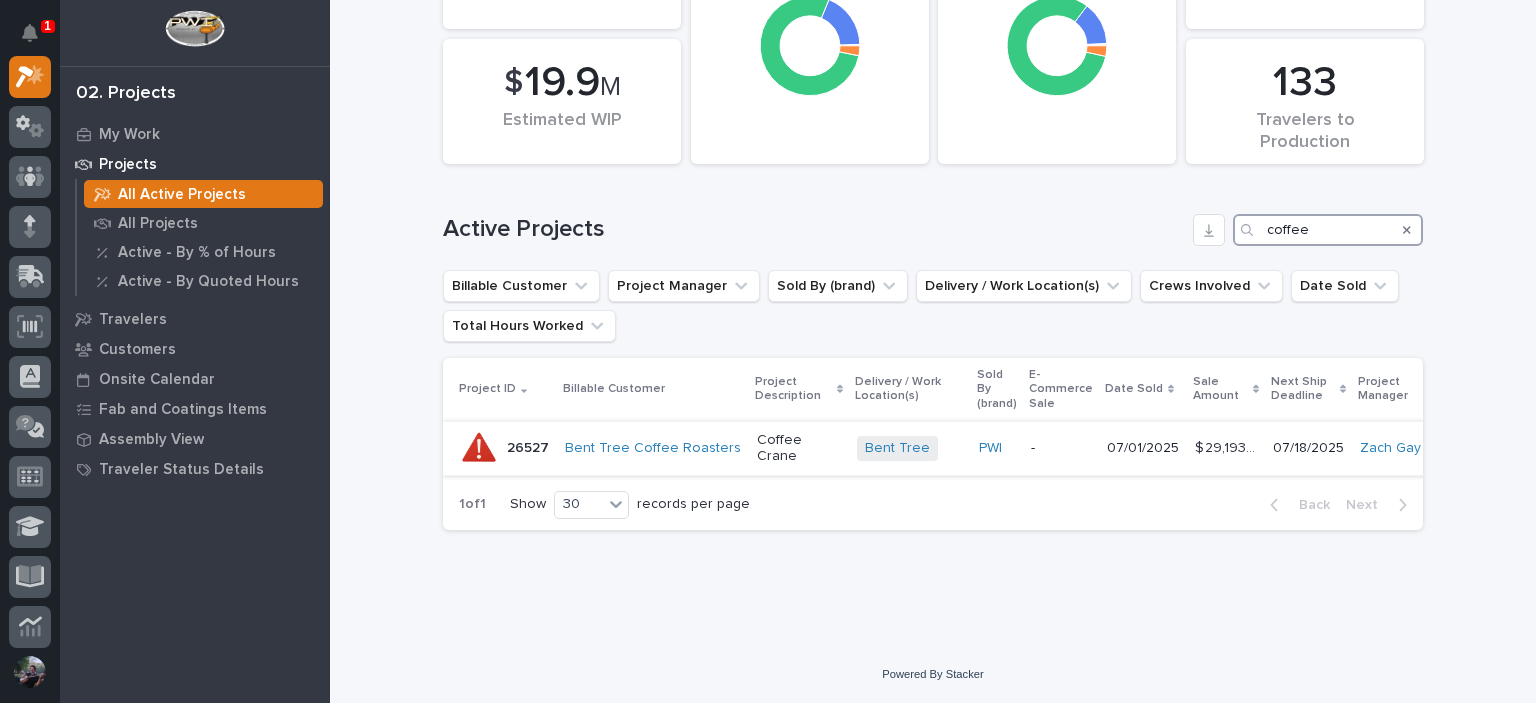 type on "coffee" 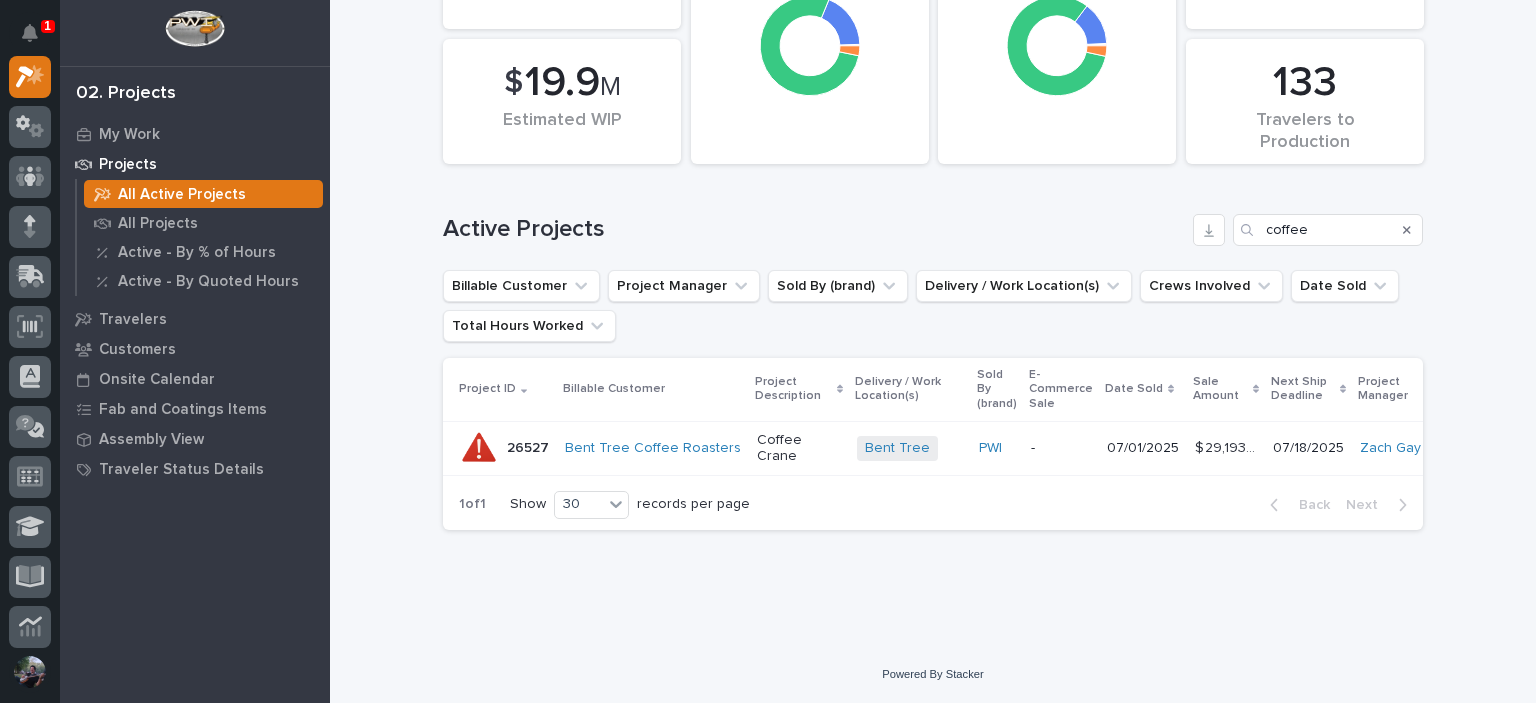 click on "Coffee Crane" at bounding box center (799, 447) 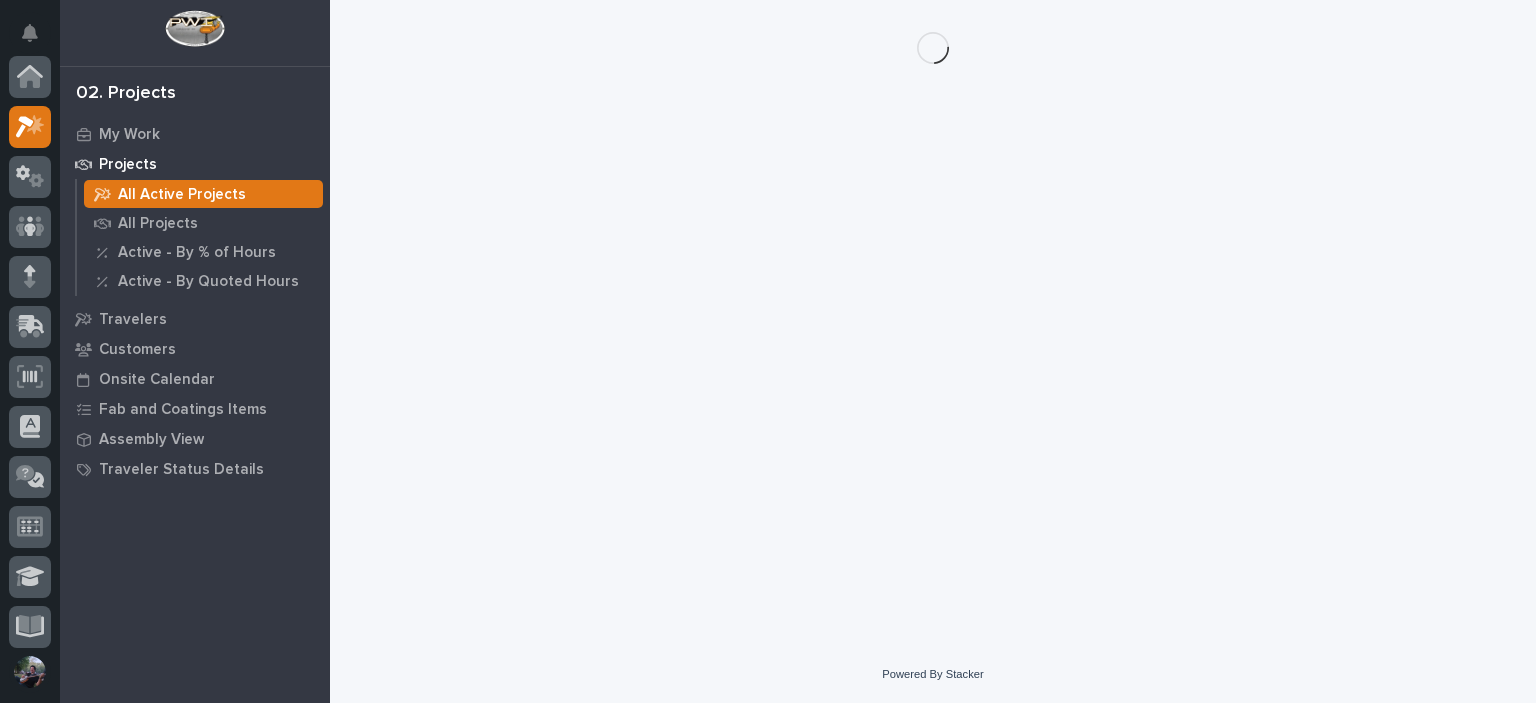 scroll, scrollTop: 0, scrollLeft: 0, axis: both 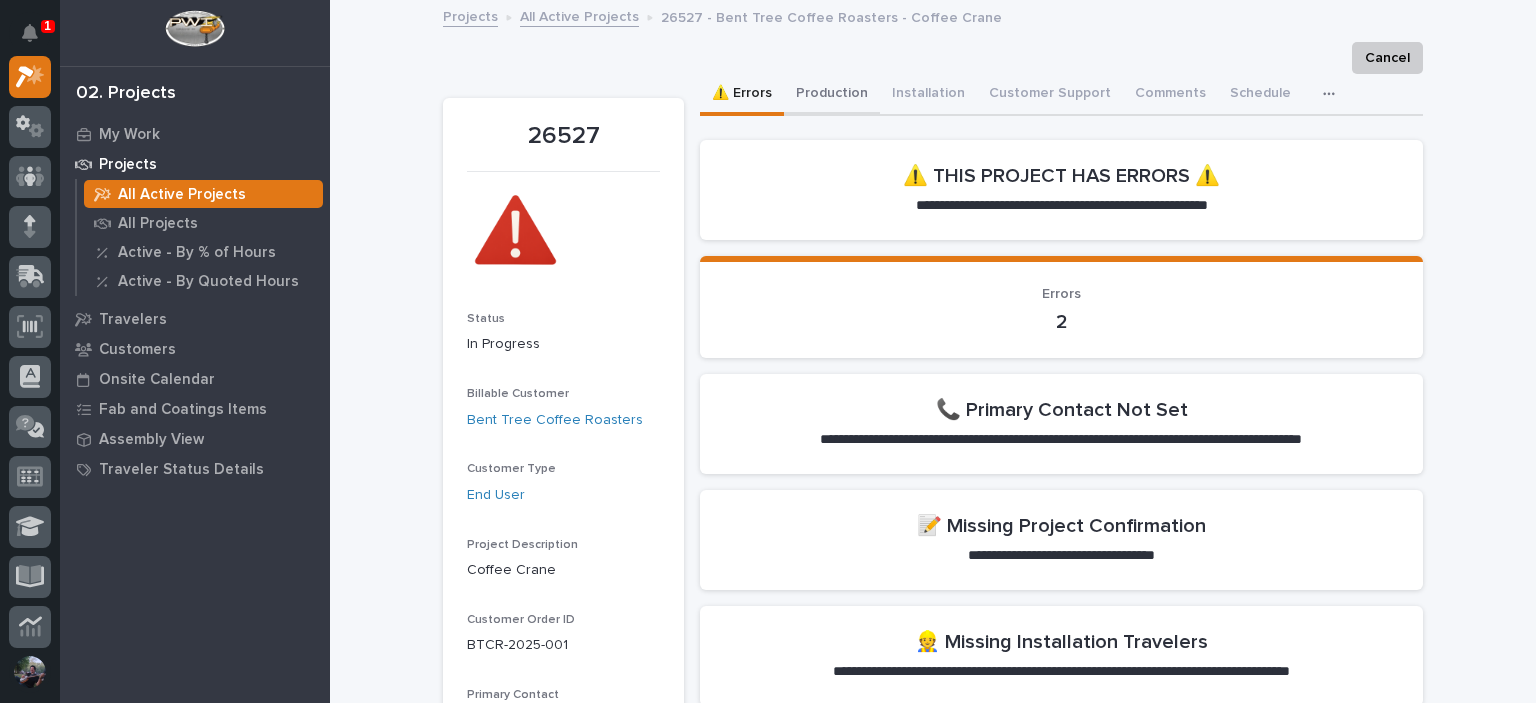 click on "Production" at bounding box center (832, 95) 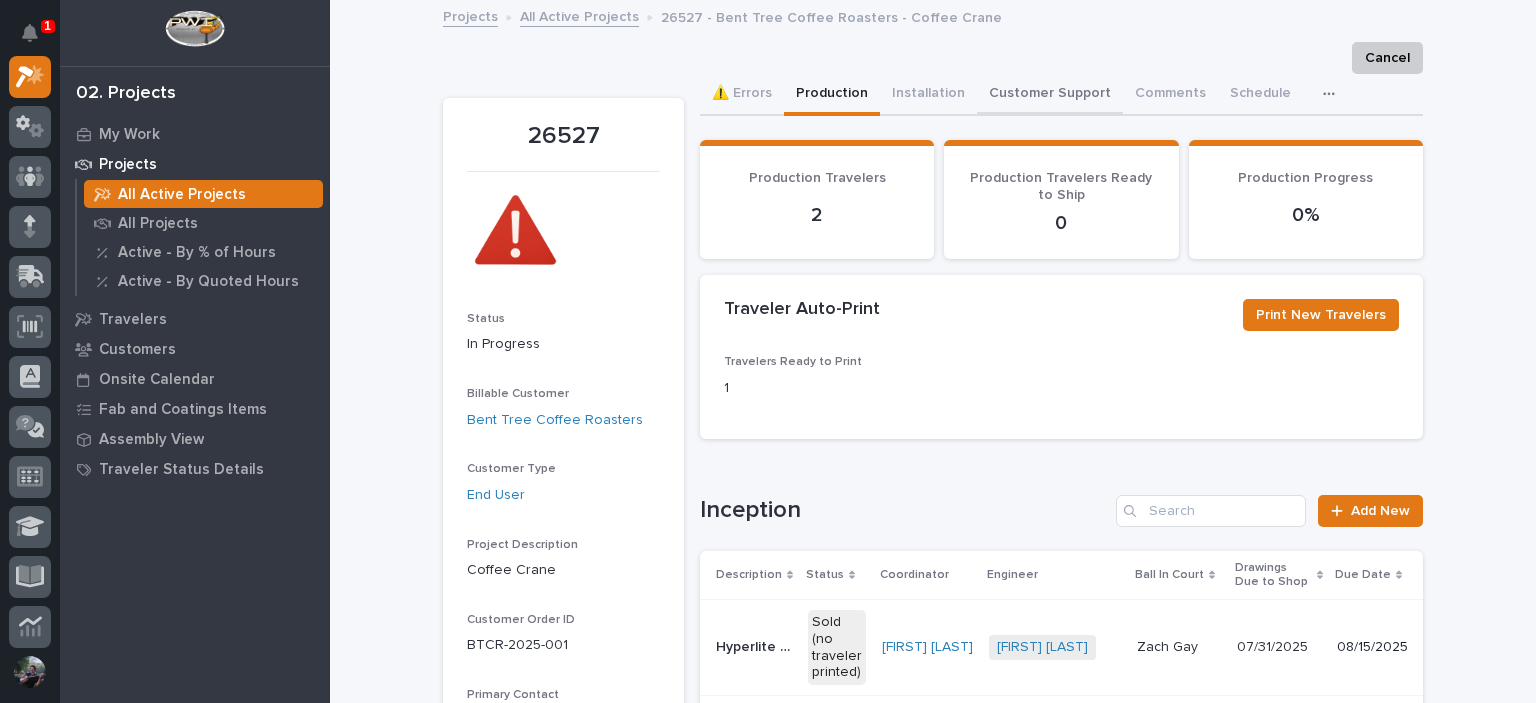 click on "Customer Support" at bounding box center [1050, 95] 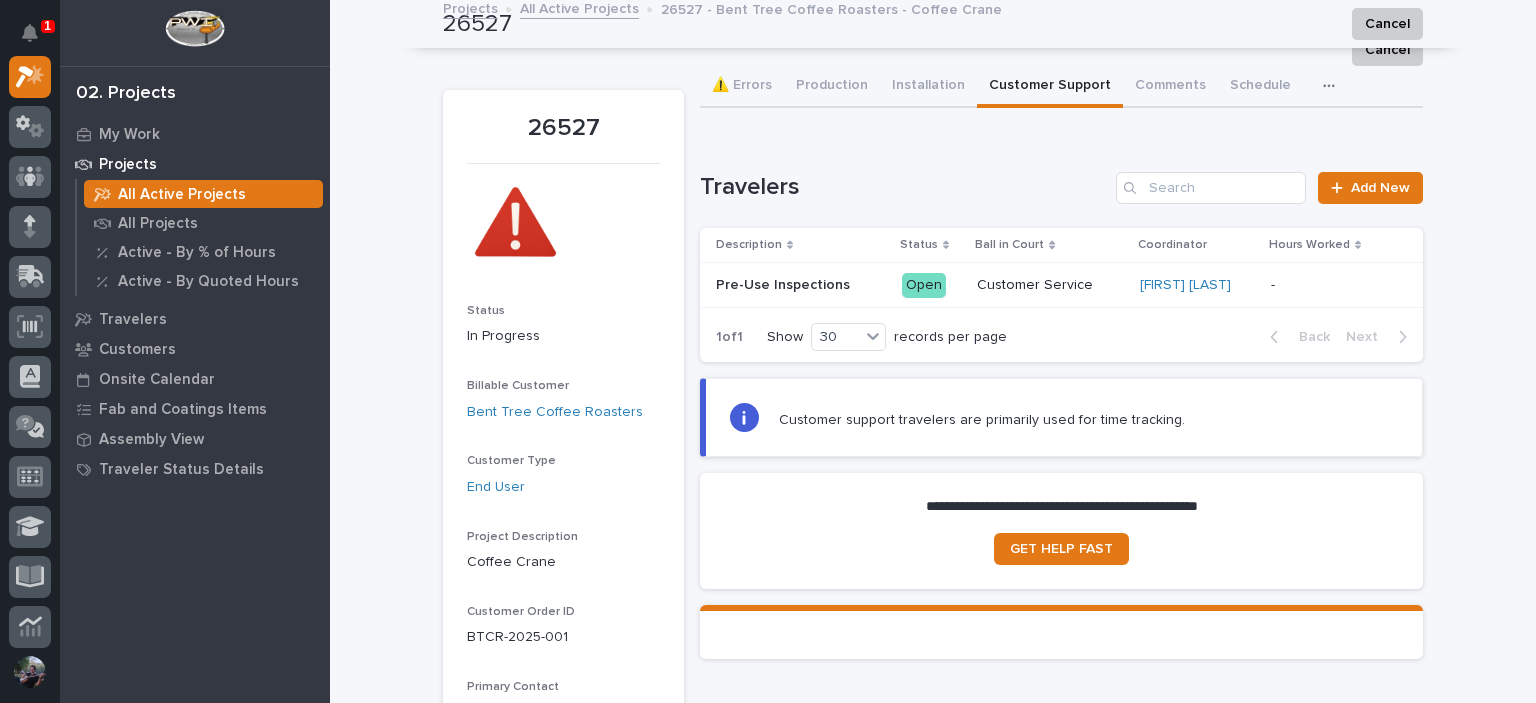 scroll, scrollTop: 0, scrollLeft: 0, axis: both 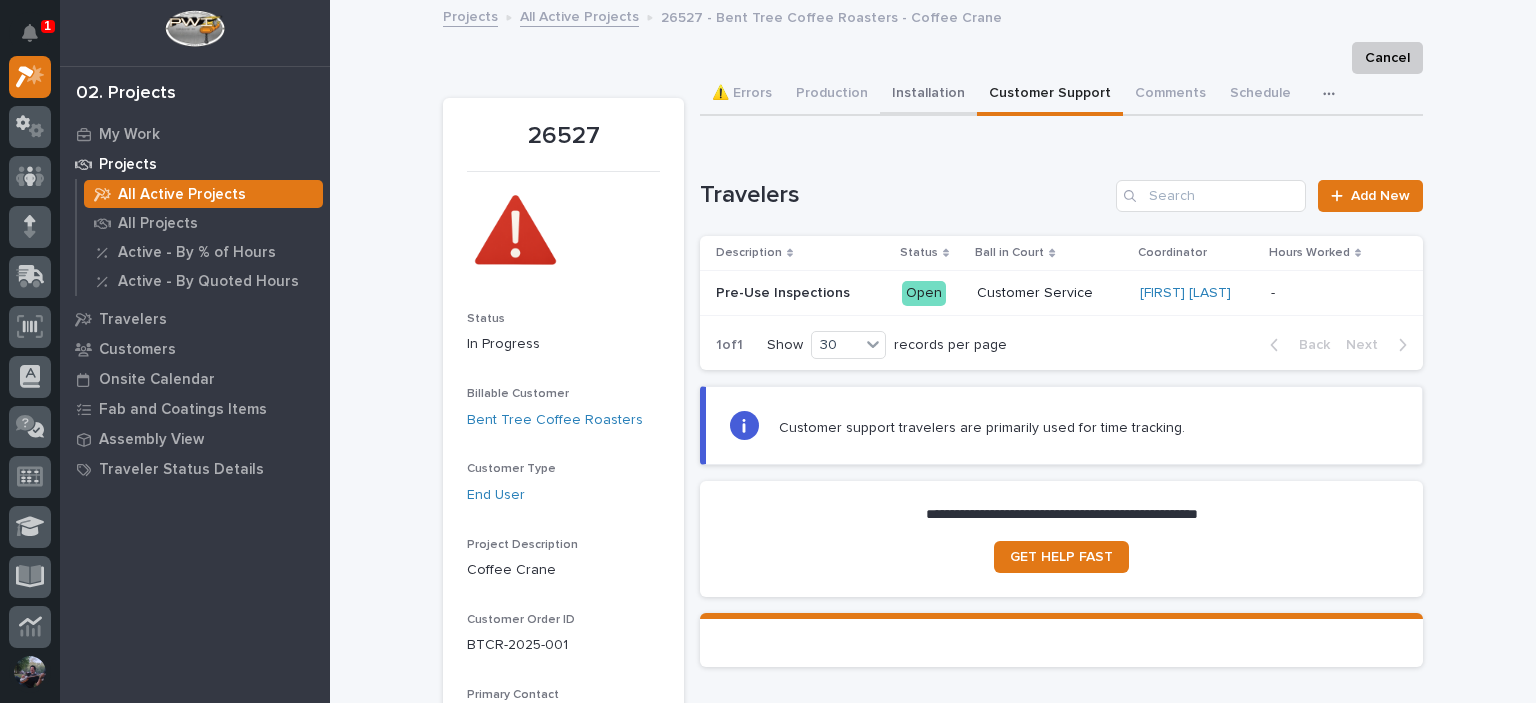 click on "Installation" at bounding box center (928, 95) 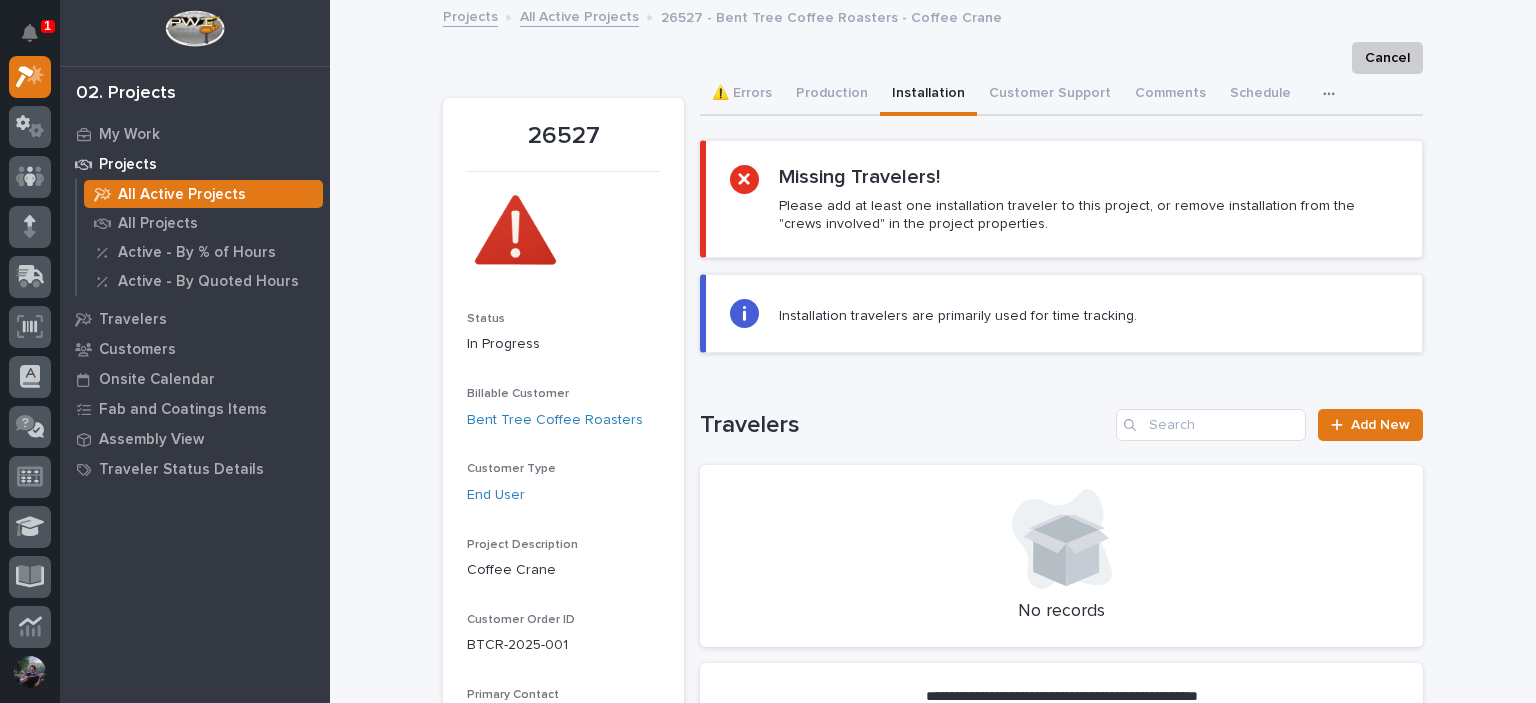 scroll, scrollTop: 66, scrollLeft: 0, axis: vertical 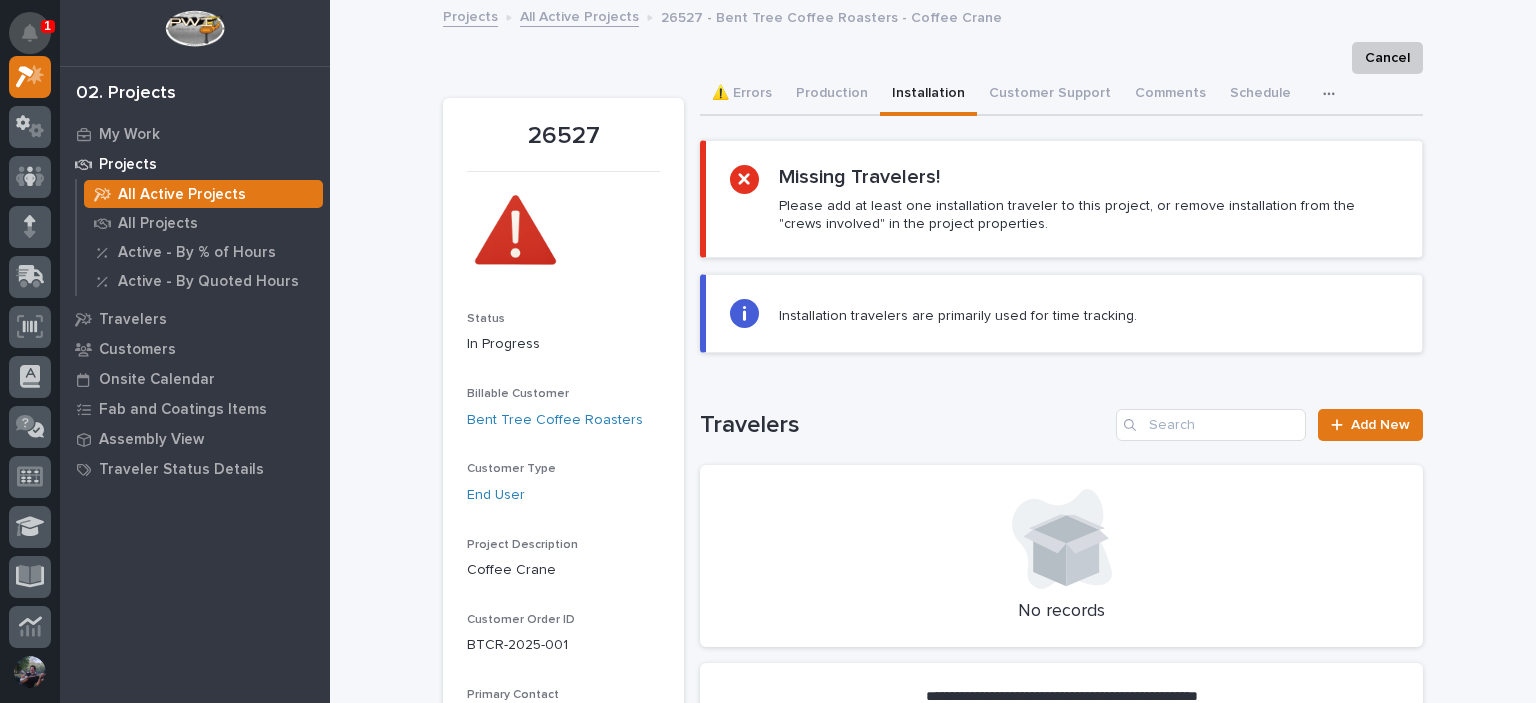 click at bounding box center [30, 33] 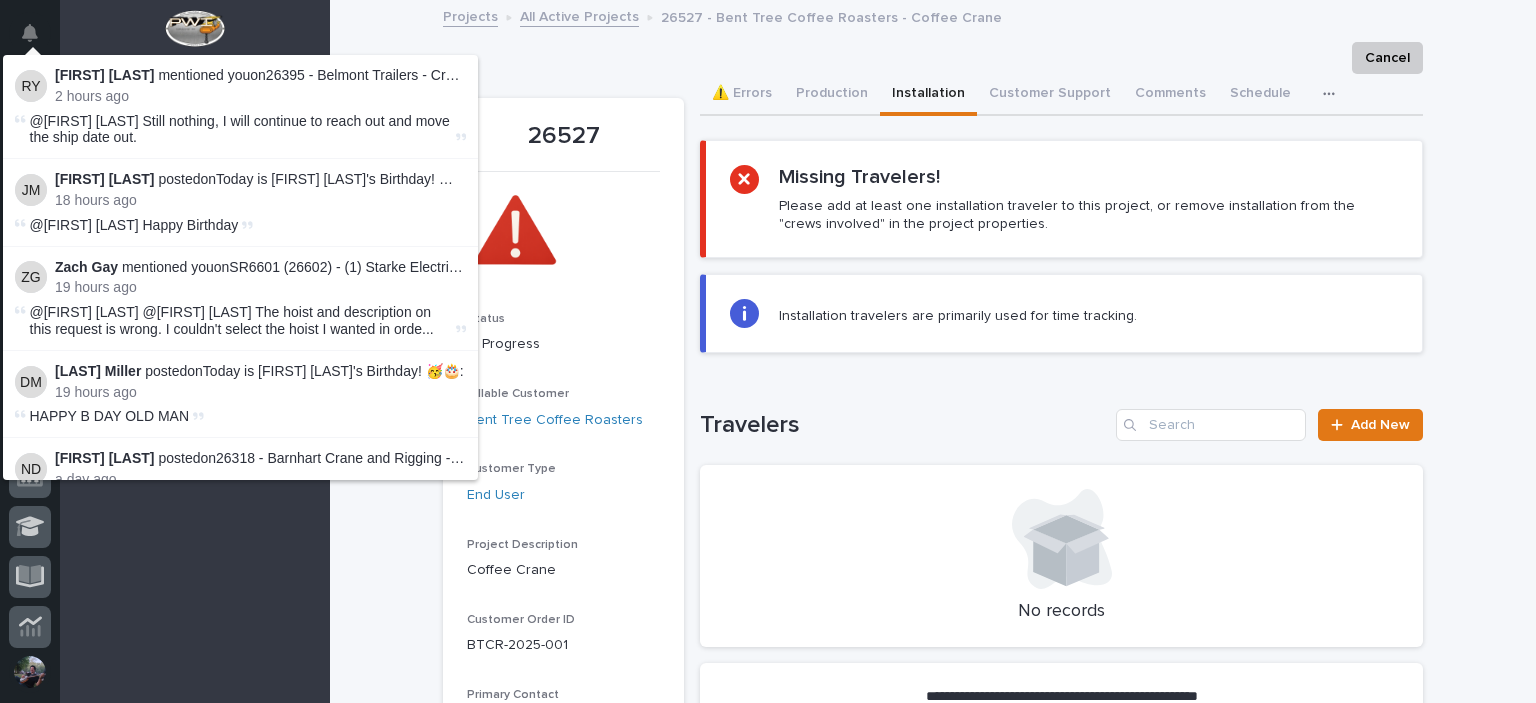 click on "Loading... Saving… Loading... Saving… 26527 Cancel Cancel 26527 Status In Progress Billable Customer Bent Tree Coffee Roasters   Customer Type End User   Project Description Coffee Crane Customer Order ID BTCR-2025-001 Primary Contact - Delivery / Work Location(s) Bent Tree    Project Confirmation - Project Manager [FIRST] [LAST]   Engineering Coordinator [FIRST] [LAST]   Date Sold 07/01/2025 Sale Amount $ 29,193.46 T&M? Payment Terms 35/65   Quoted Production Hours 15 Quoted Installation Hours 55 Quoted Customer Support Hours 2 Total Hours Quoted 87 Total Hours Worked 1.5 Percent Complete (based on hours) 2% Warranty Crews Involved Production Installation Customer Support E-Commerce Sale - Follow-Up Completed Invoicing Status not invoiced Invoicing Status Last Changed - Created 07/01/2025 01:46 pm Sales Metrics Department Regional Sales View Purchase Orders Sorry, there was an error saving your record. Please try again. Please fill out the required fields below. ⚠️ Errors Production Installation Comments" at bounding box center [933, 1325] 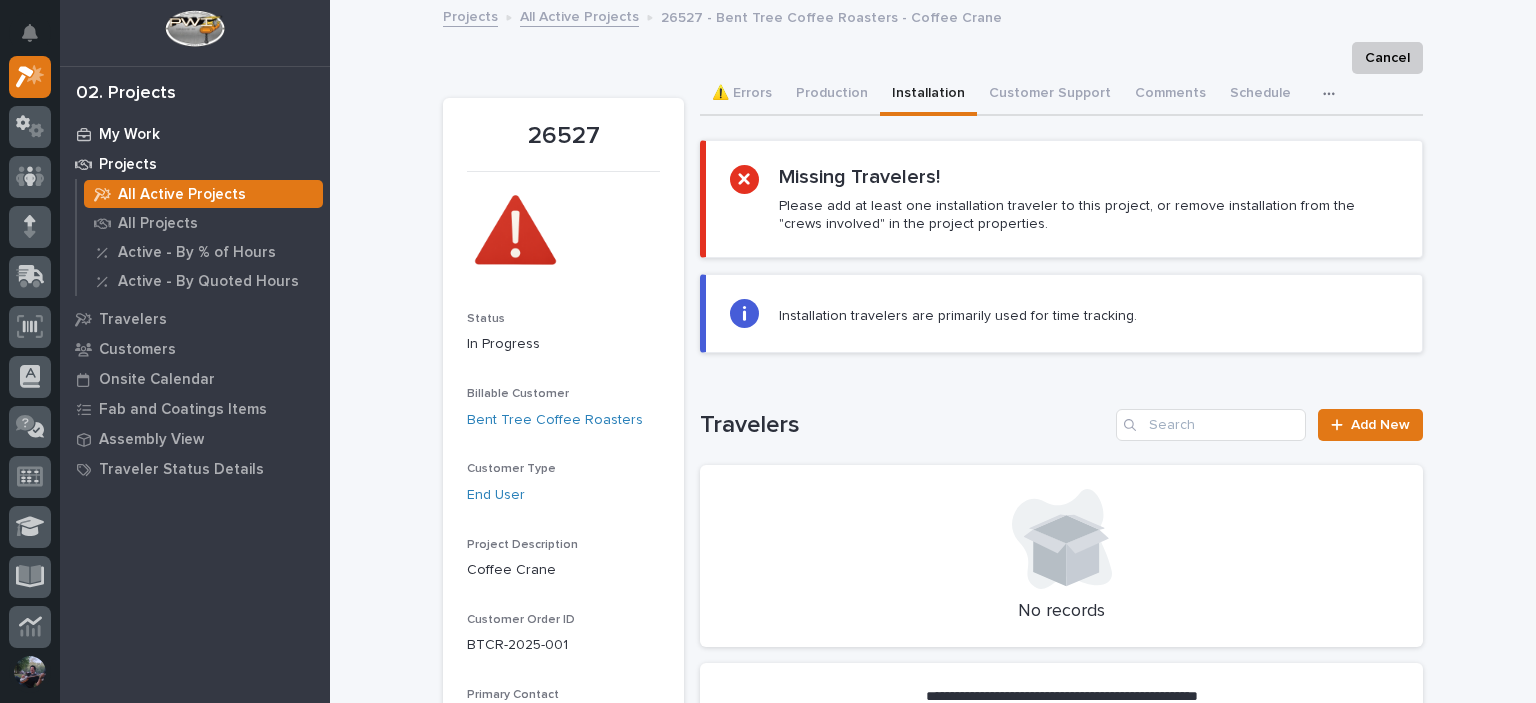 click on "My Work" at bounding box center (129, 135) 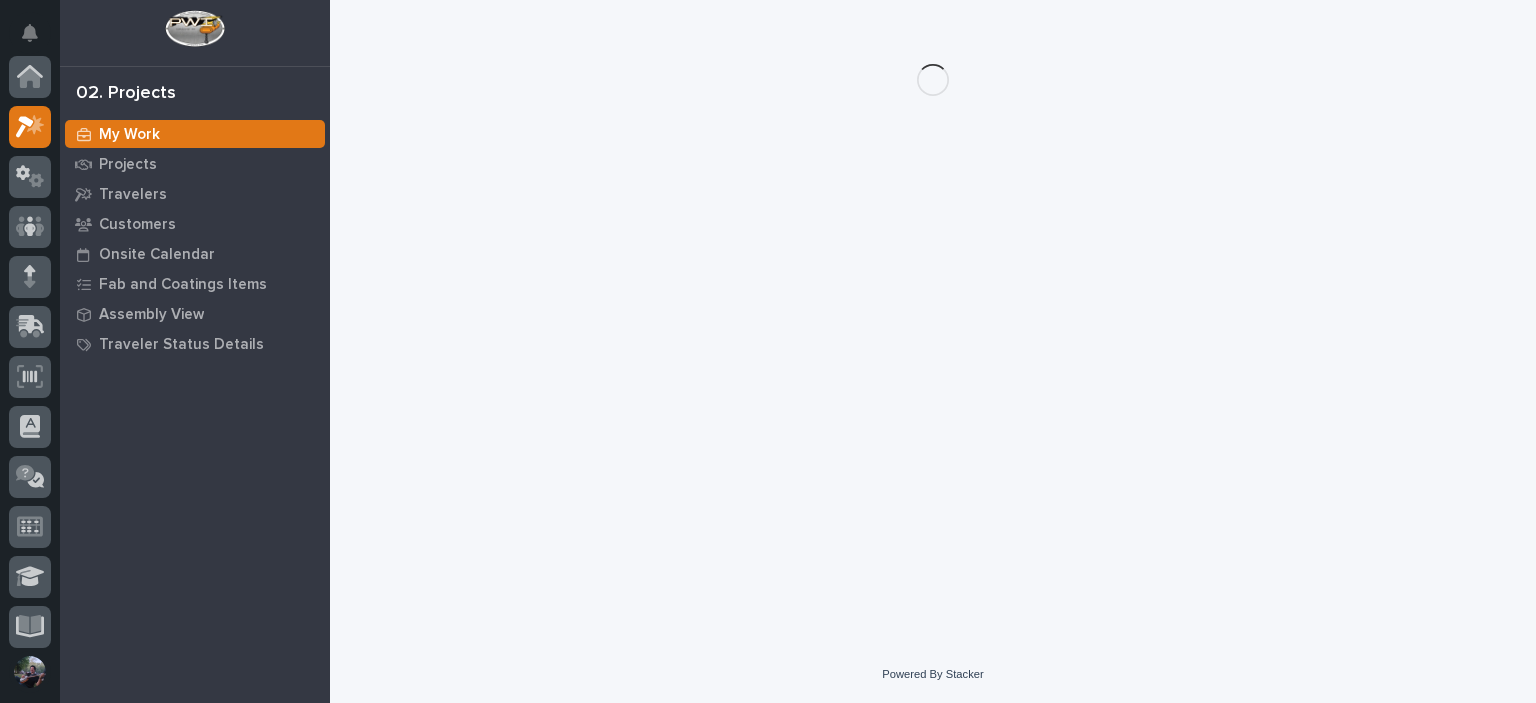 scroll, scrollTop: 50, scrollLeft: 0, axis: vertical 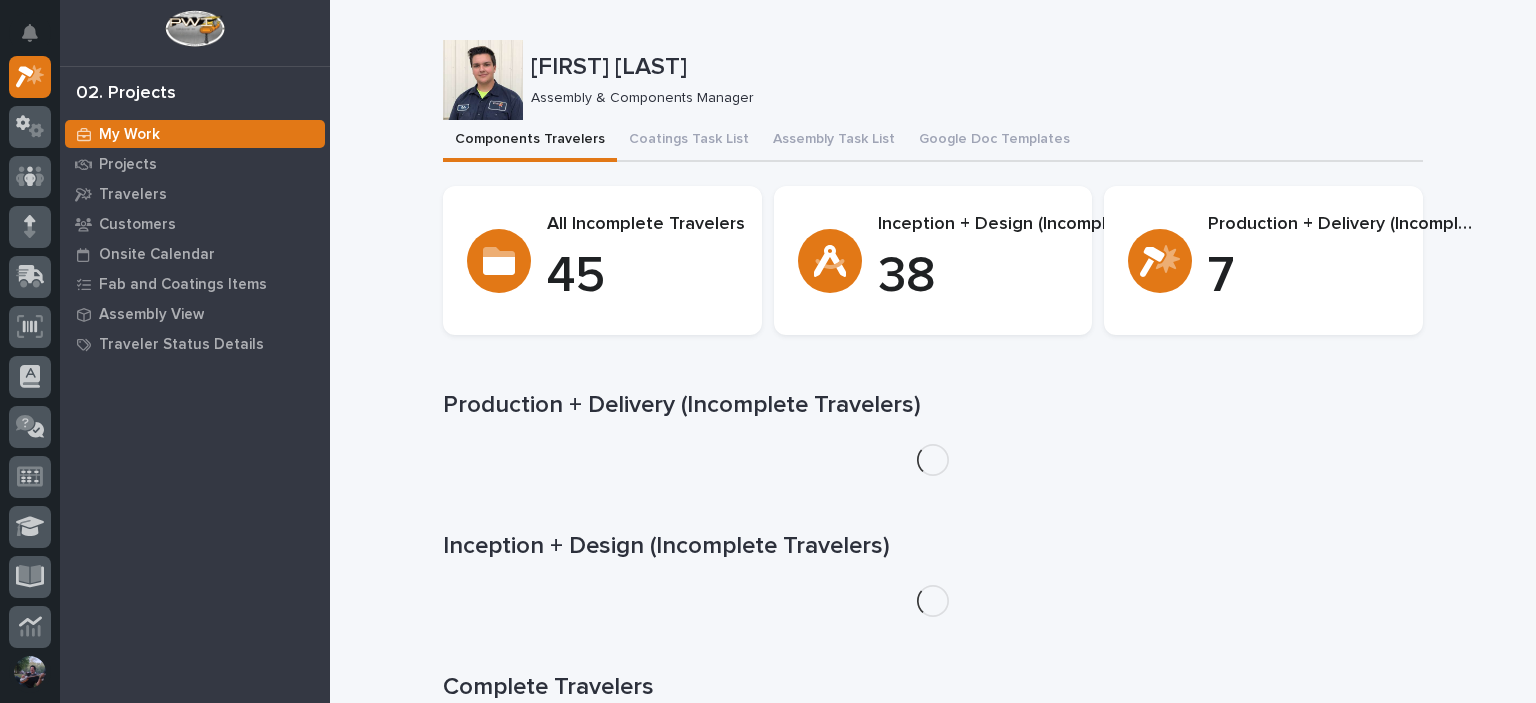 click on "[FIRST] [LAST] Assembly & Components Manager" at bounding box center [933, 80] 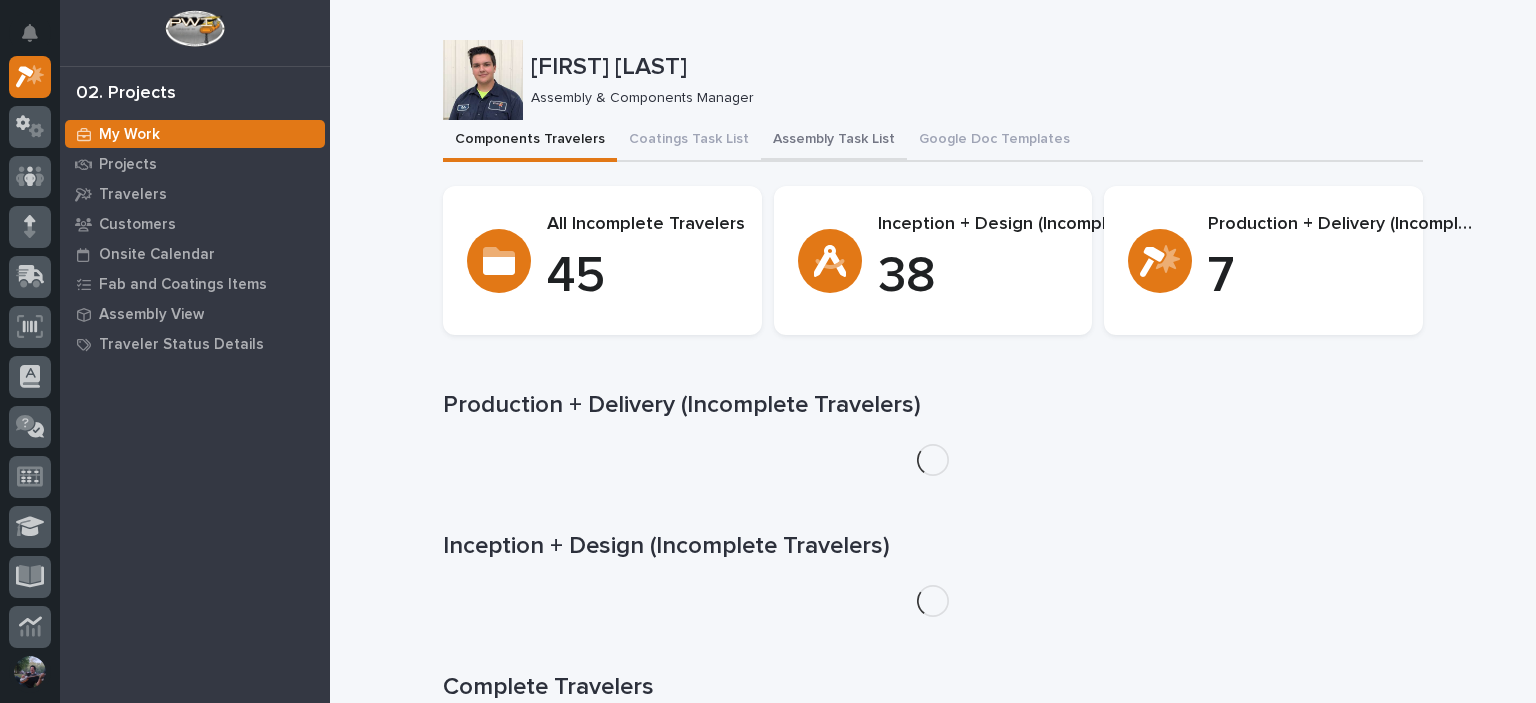 click on "[FIRST] [LAST] Assembly & Components Manager" at bounding box center (933, 80) 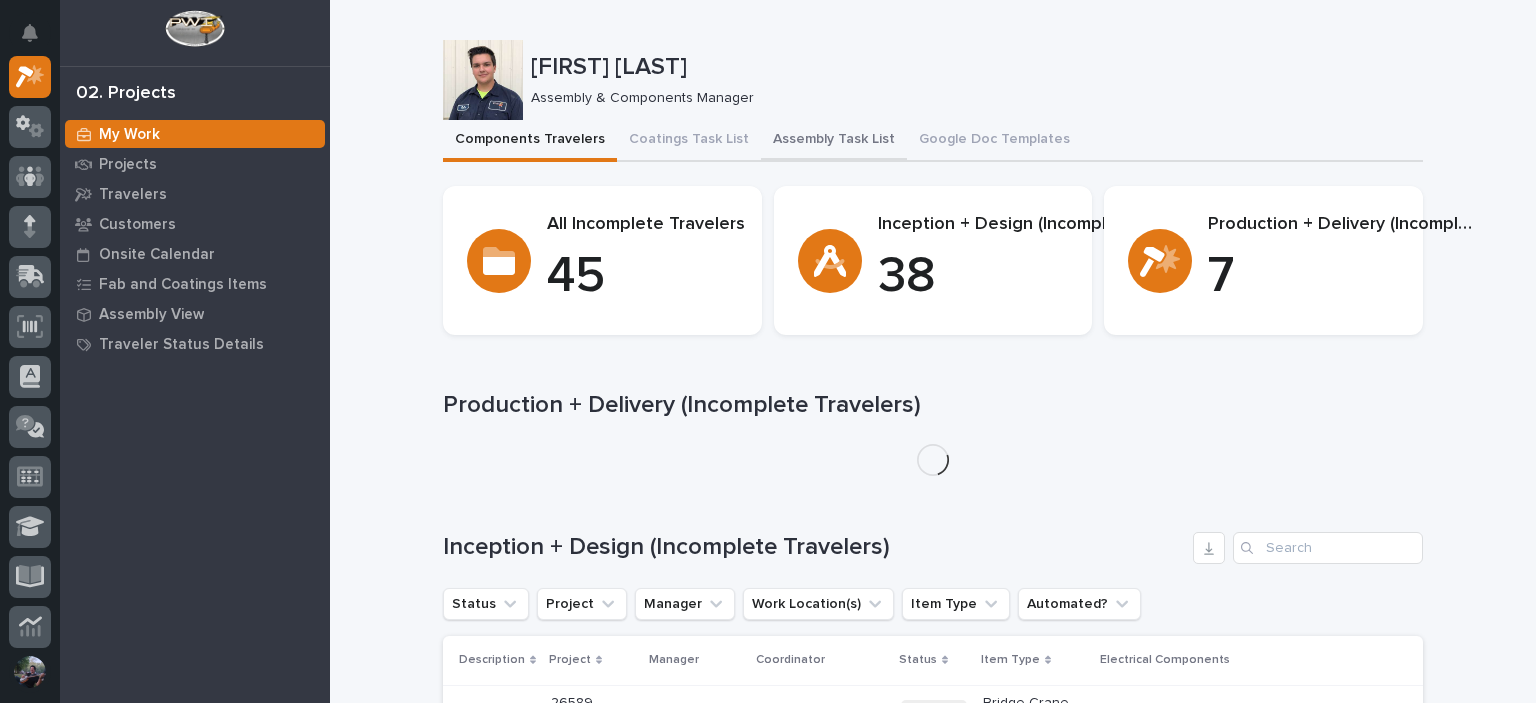 click on "Assembly Task List" at bounding box center (834, 141) 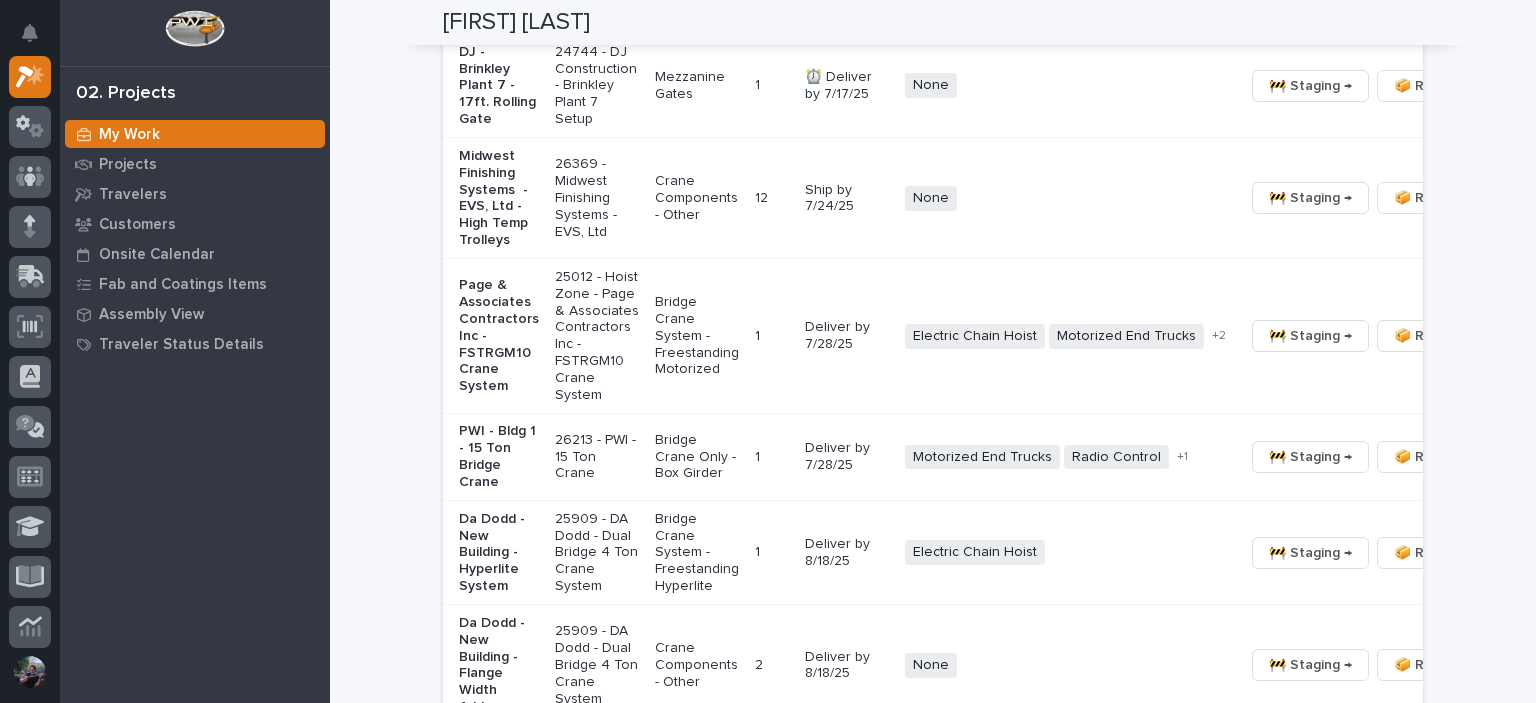 scroll, scrollTop: 1733, scrollLeft: 0, axis: vertical 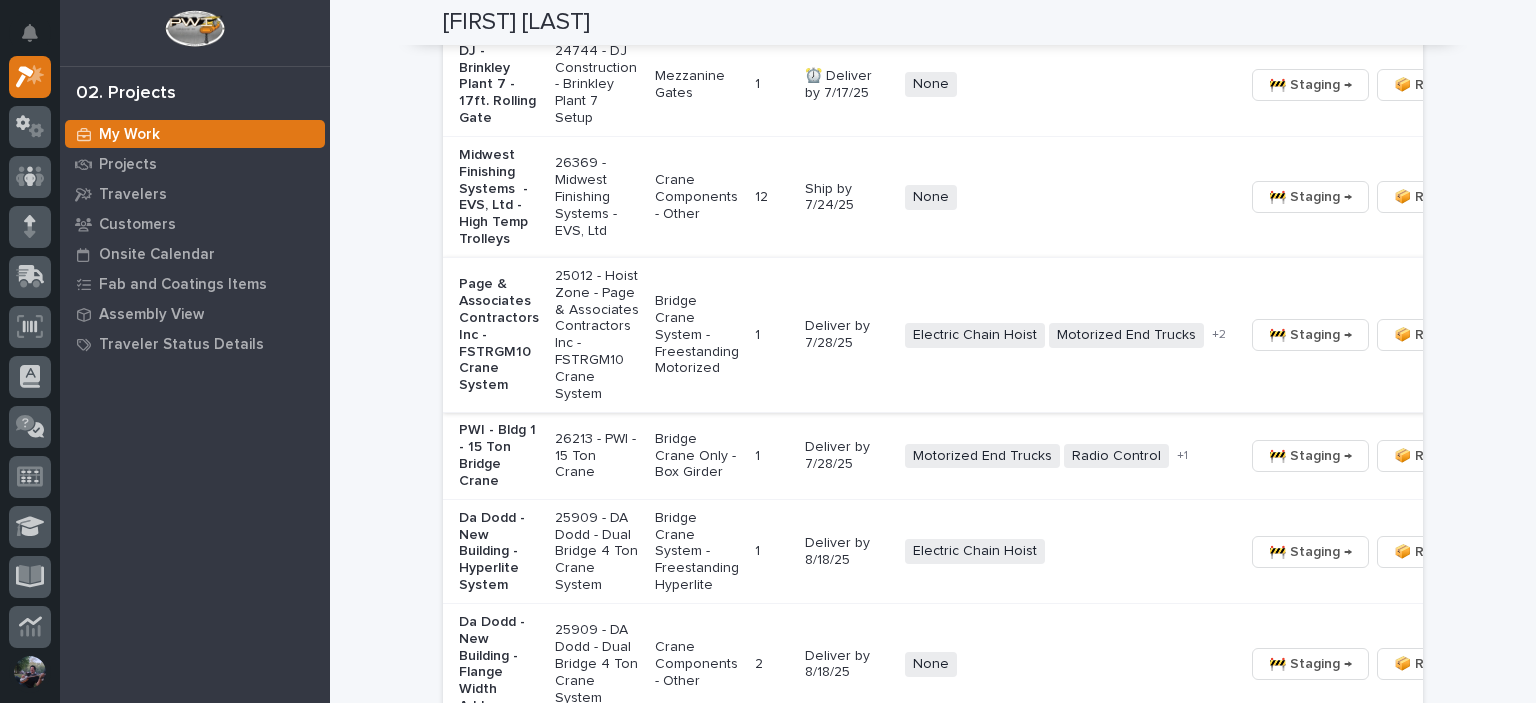 click on "🚧 Staging →" at bounding box center (1310, 335) 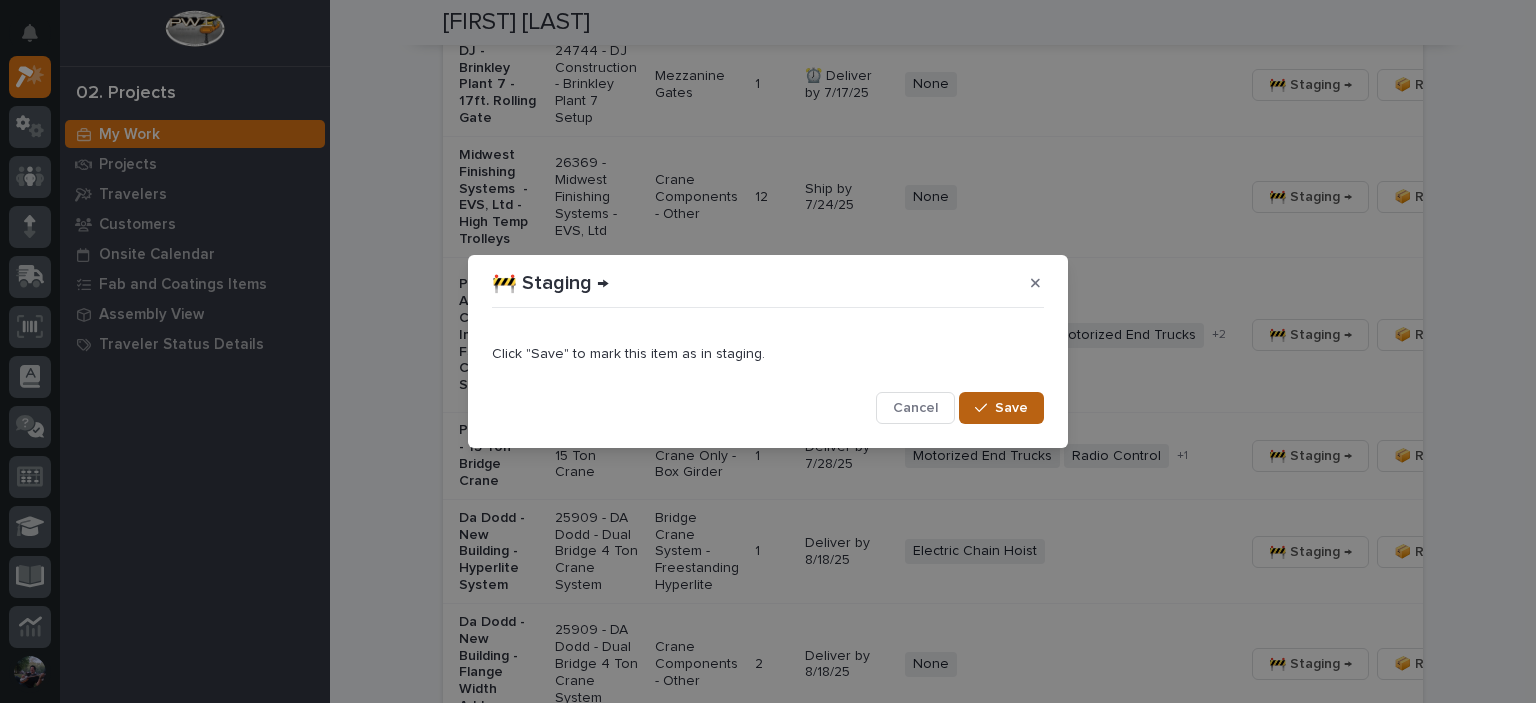 drag, startPoint x: 972, startPoint y: 416, endPoint x: 991, endPoint y: 419, distance: 19.235384 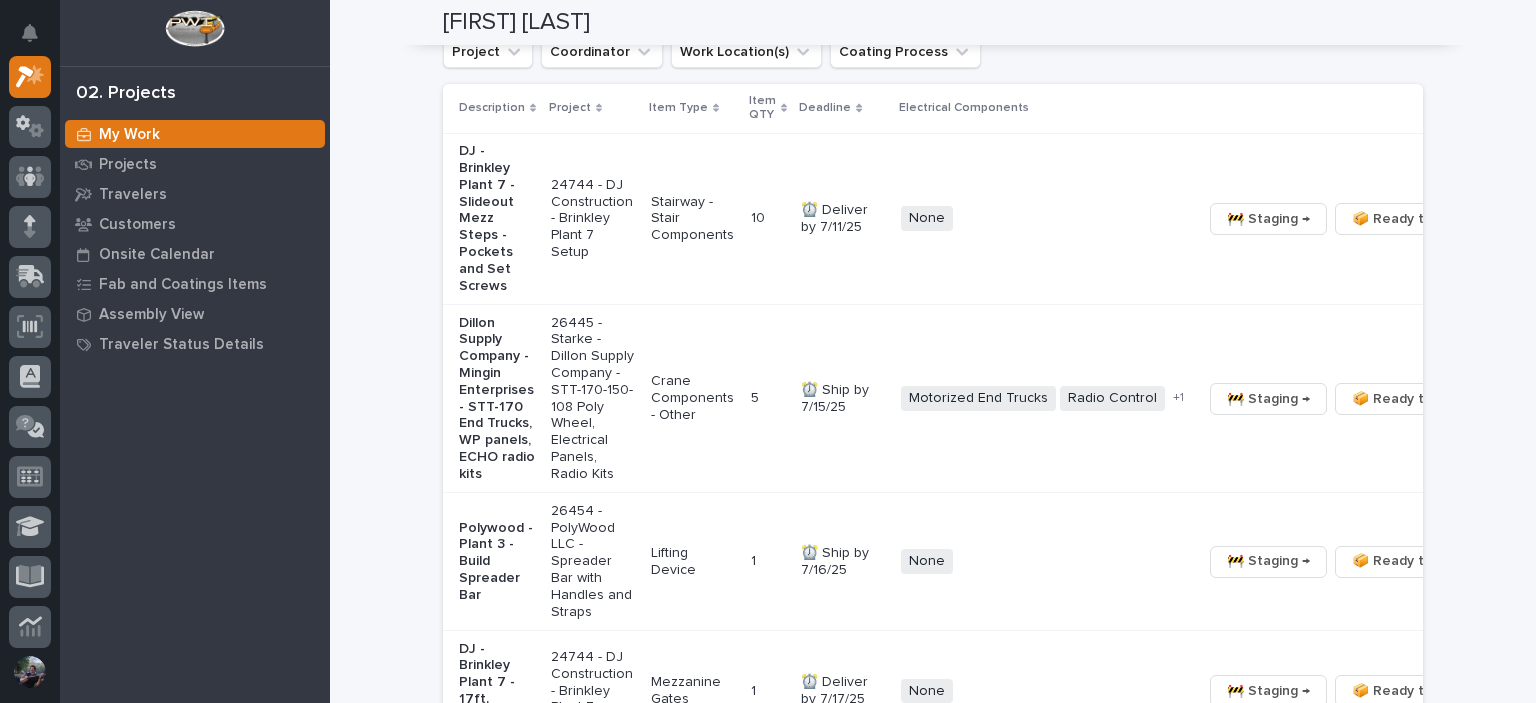 scroll, scrollTop: 1133, scrollLeft: 0, axis: vertical 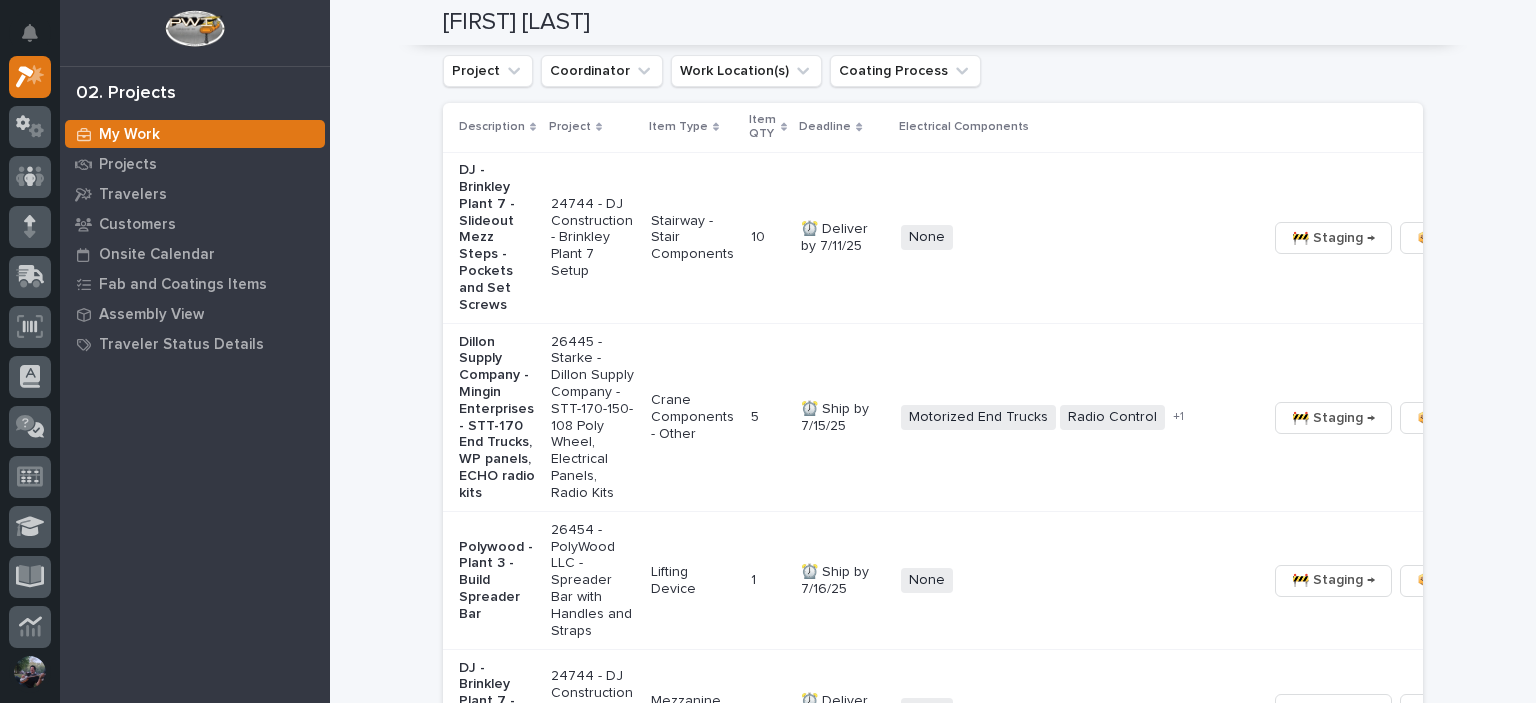 click on "Crane Components - Other" at bounding box center (693, 417) 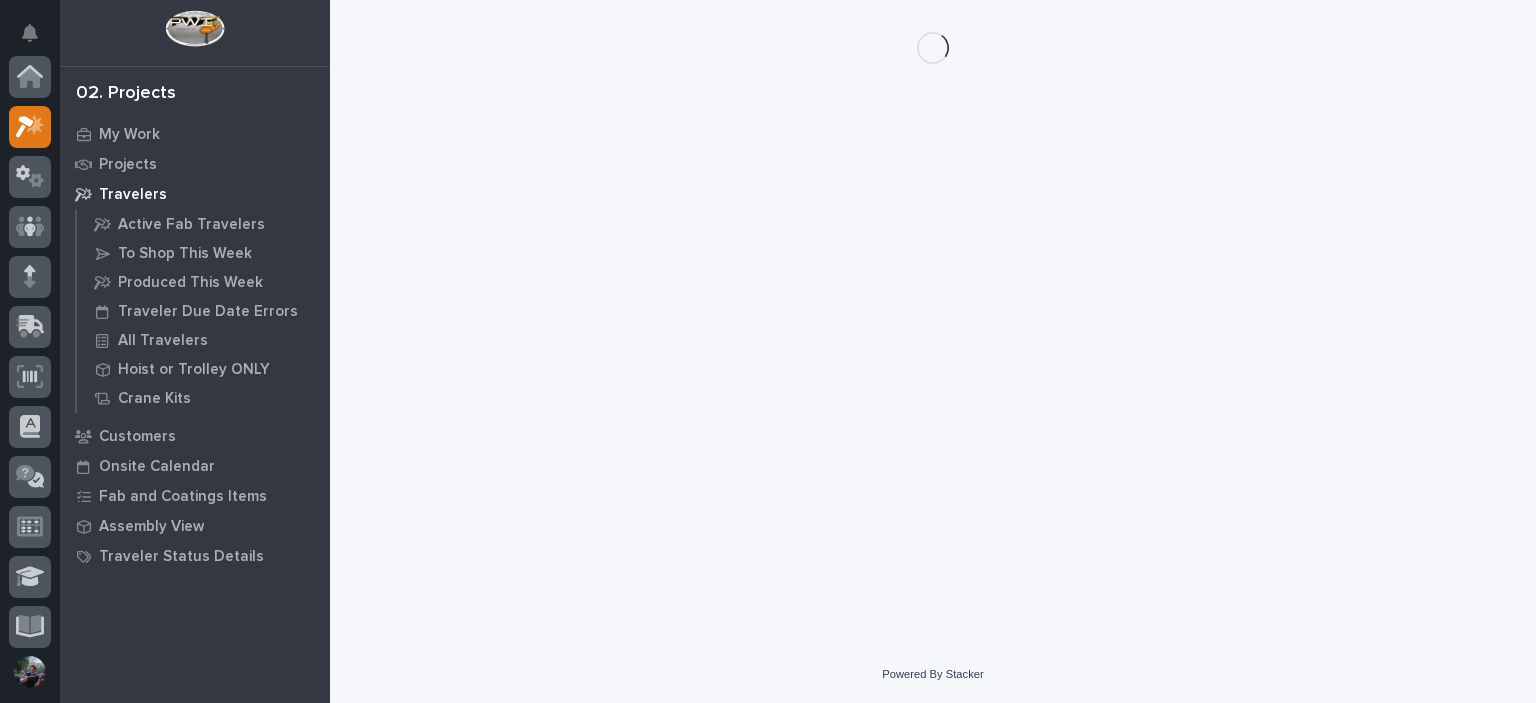 scroll, scrollTop: 0, scrollLeft: 0, axis: both 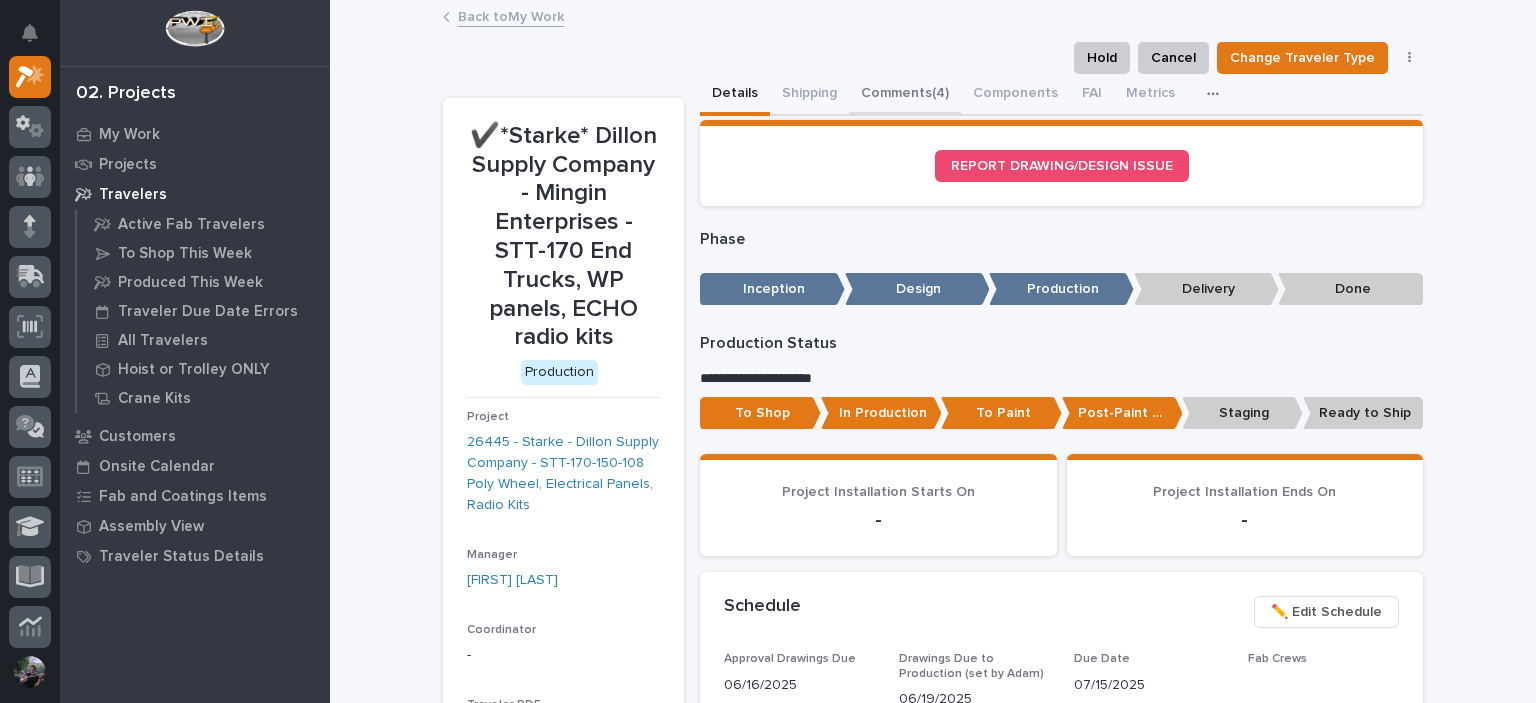 click on "Comments  (4)" at bounding box center [905, 95] 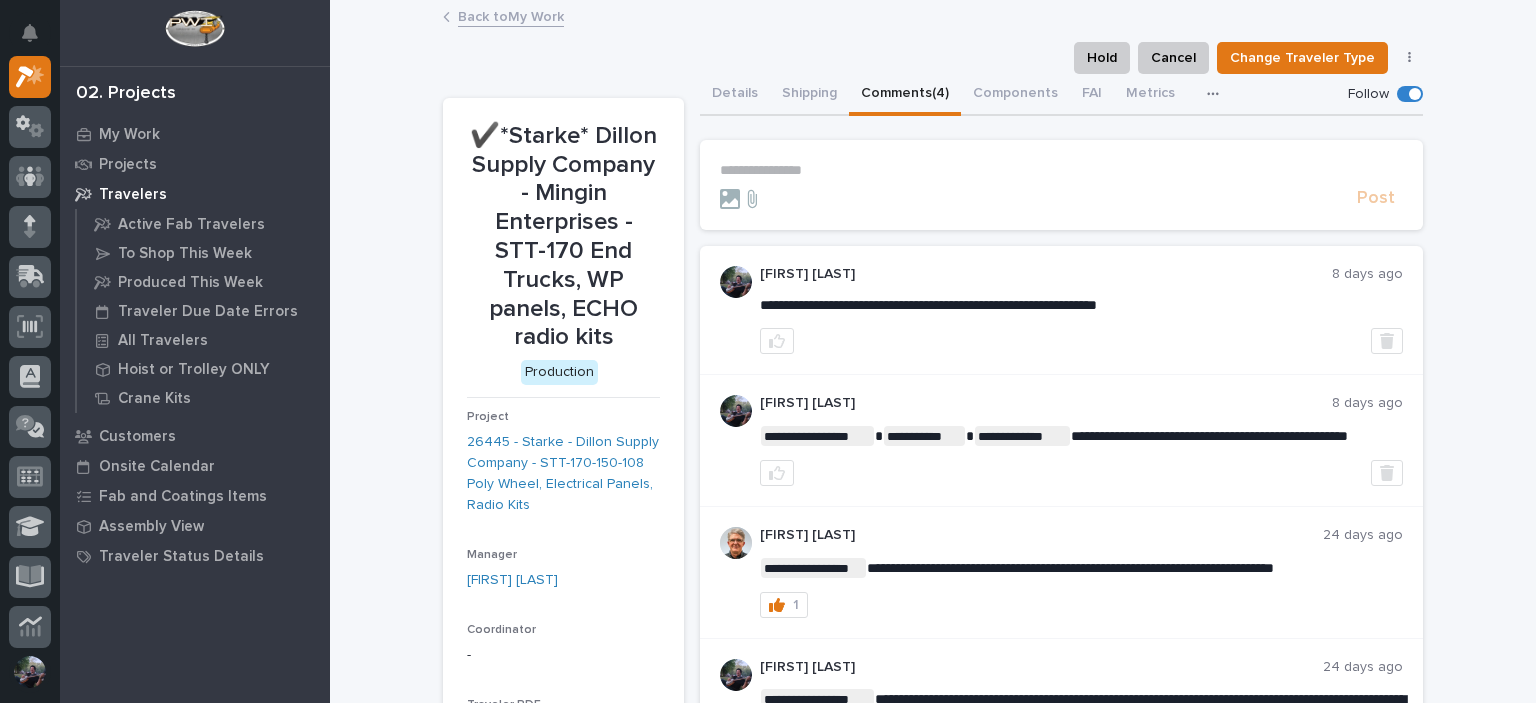 click on "**********" at bounding box center [1061, 170] 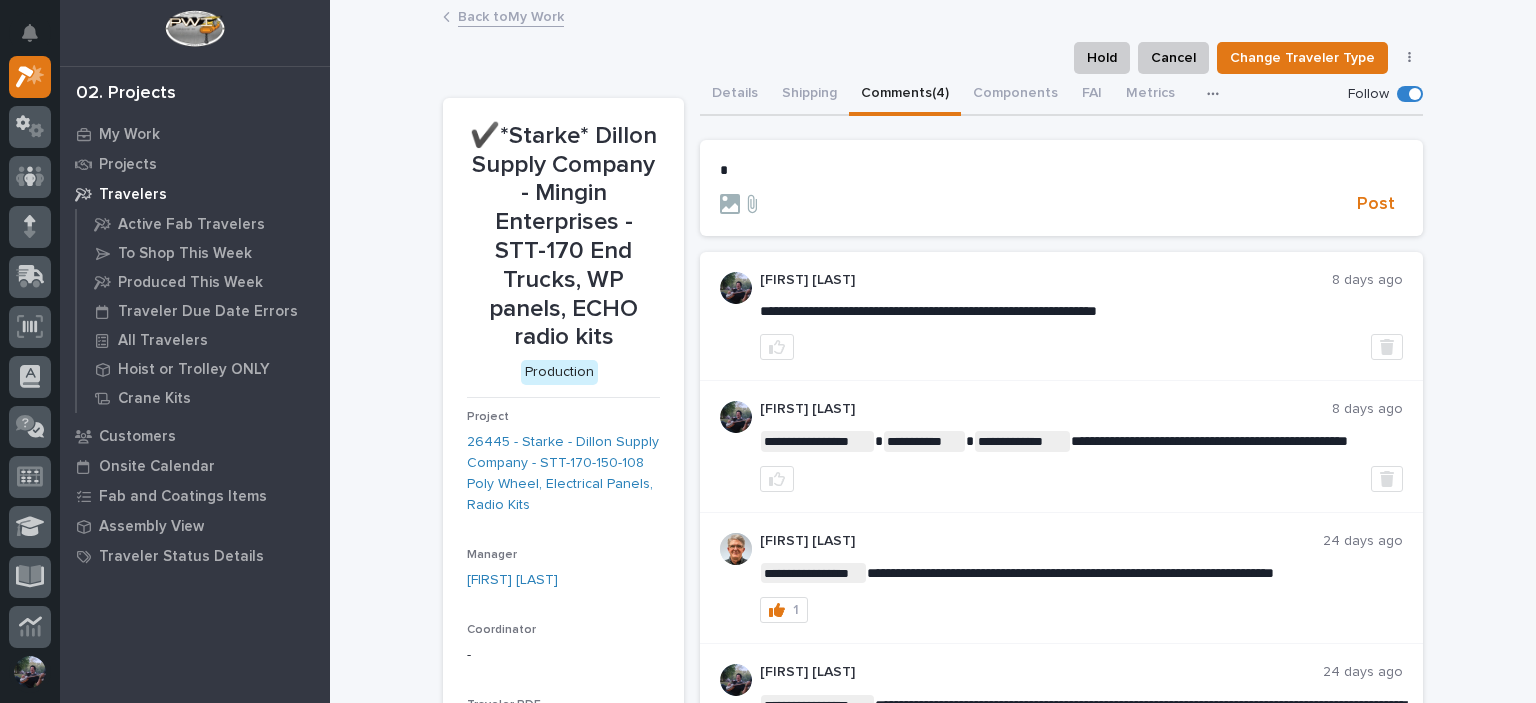 type 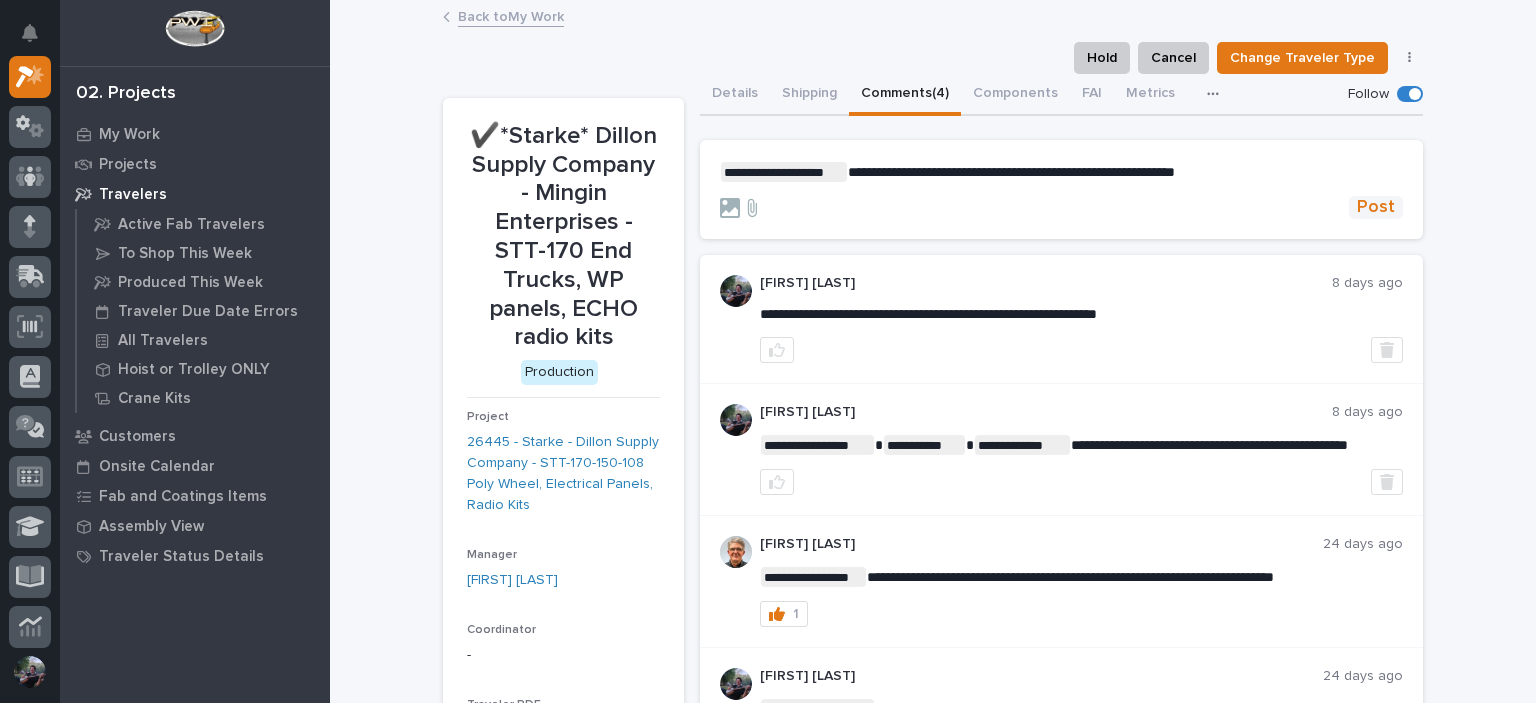 click on "Post" at bounding box center [1376, 207] 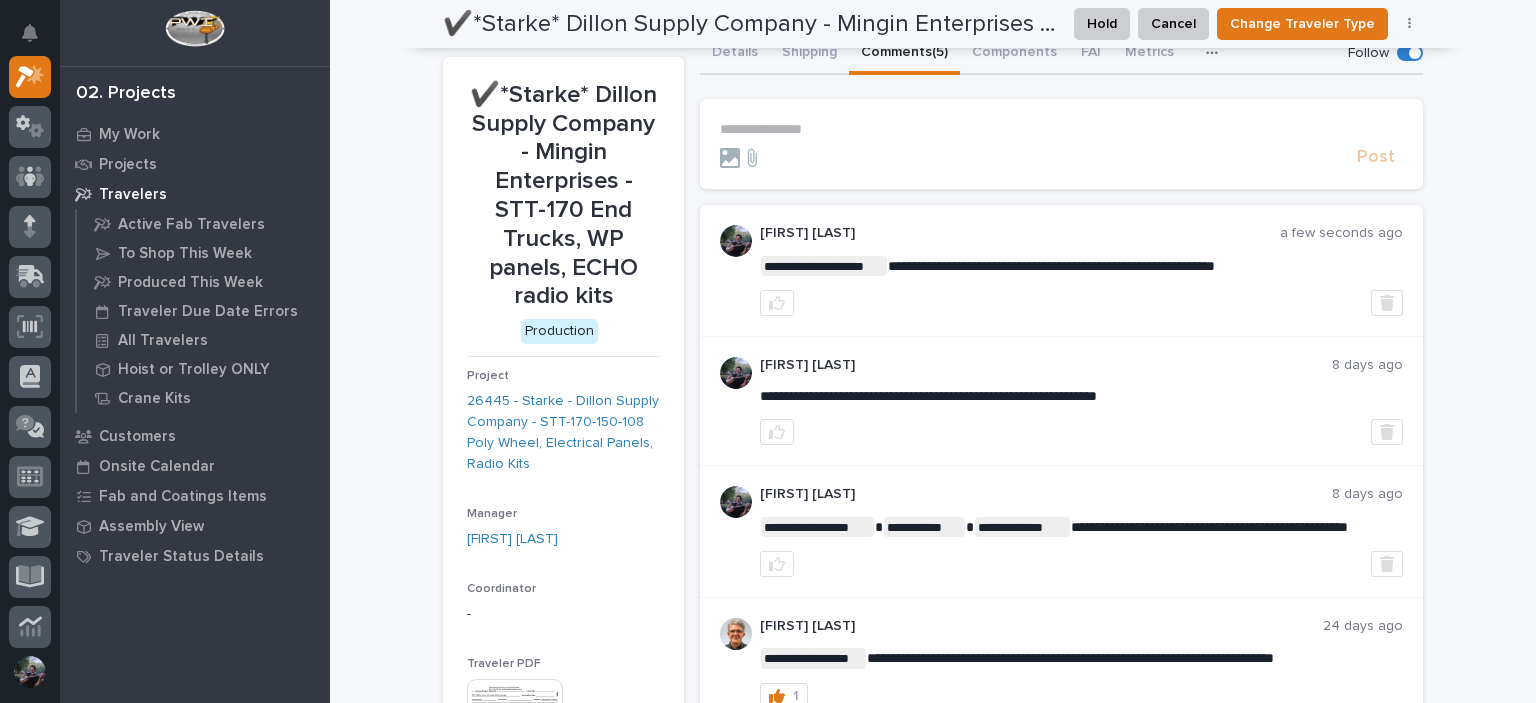 scroll, scrollTop: 0, scrollLeft: 0, axis: both 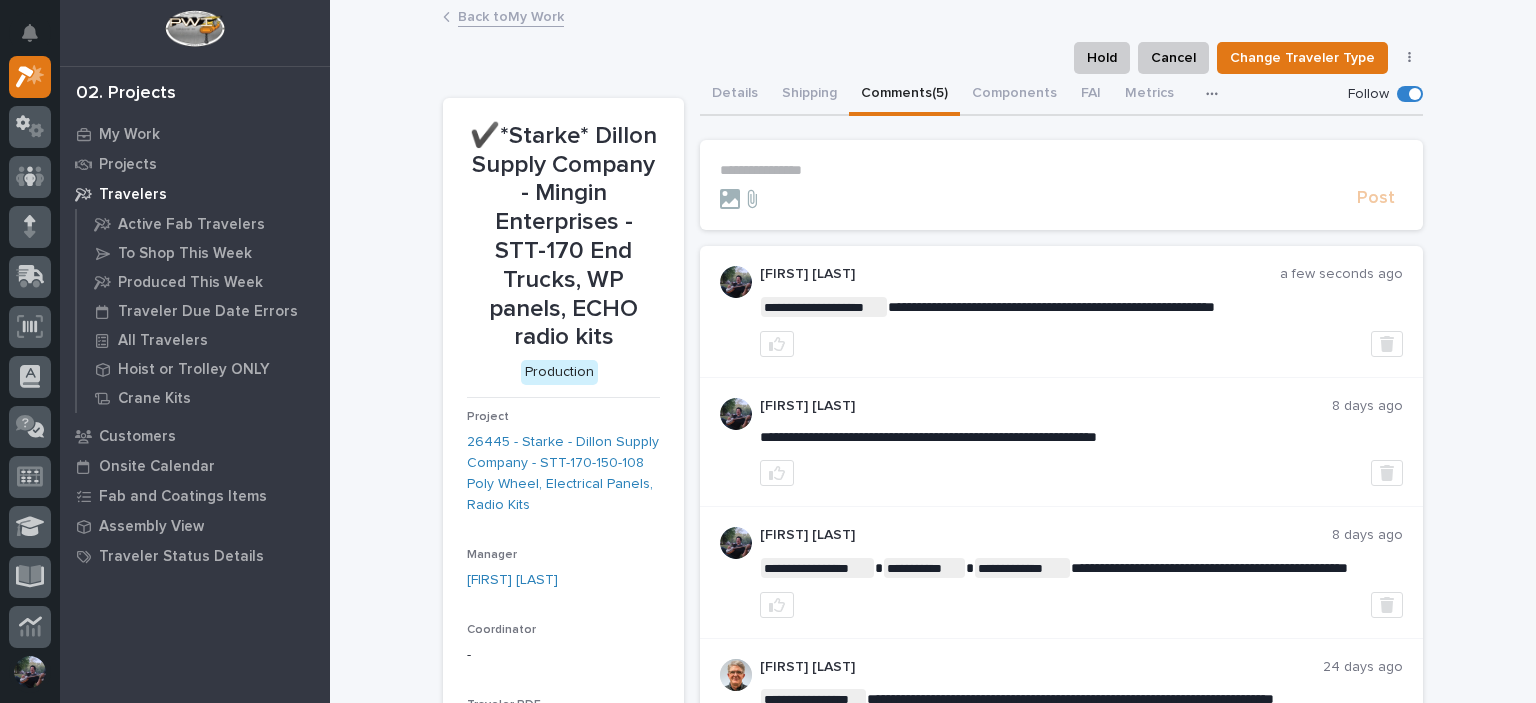 click on "Back to  My Work" at bounding box center [511, 15] 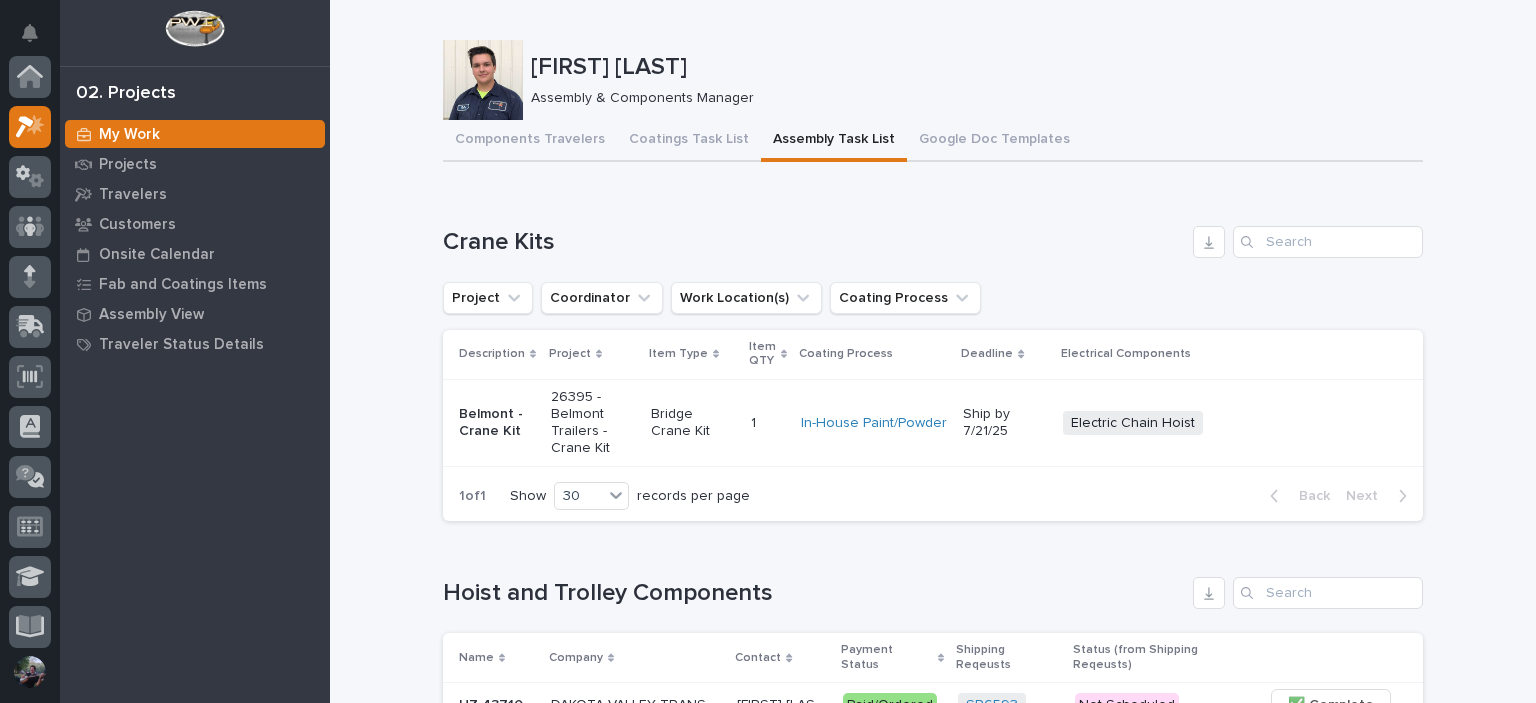 scroll, scrollTop: 50, scrollLeft: 0, axis: vertical 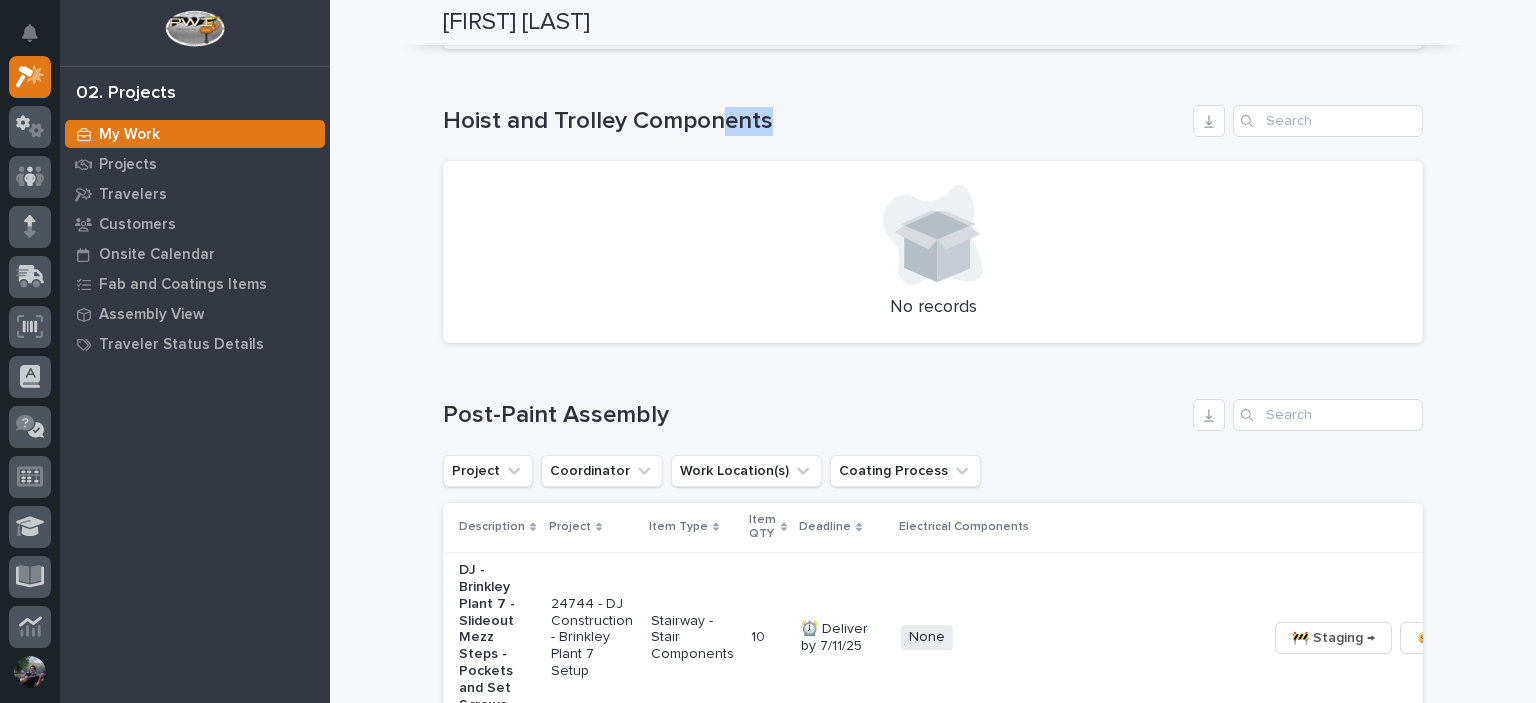 drag, startPoint x: 757, startPoint y: 133, endPoint x: 718, endPoint y: 128, distance: 39.319206 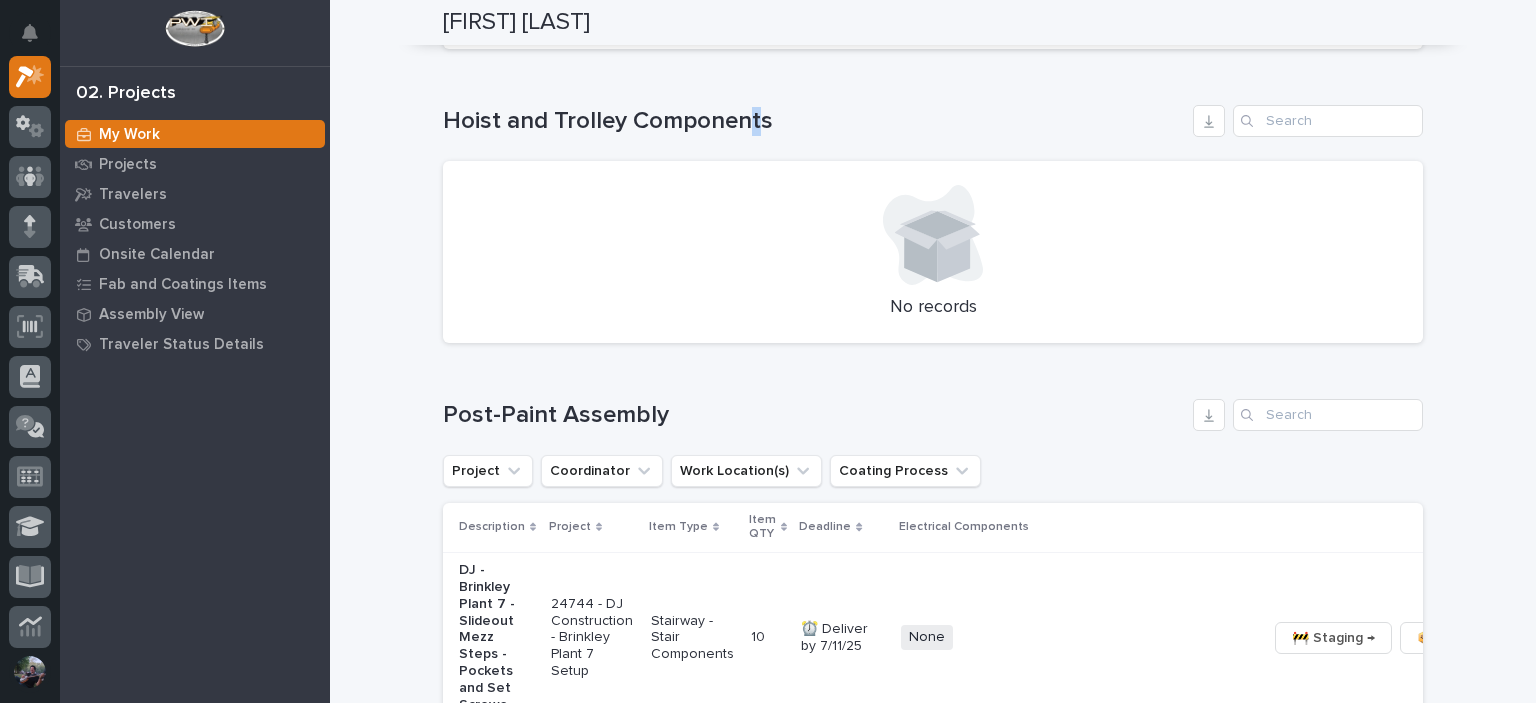 click on "Hoist and Trolley Components" at bounding box center (814, 121) 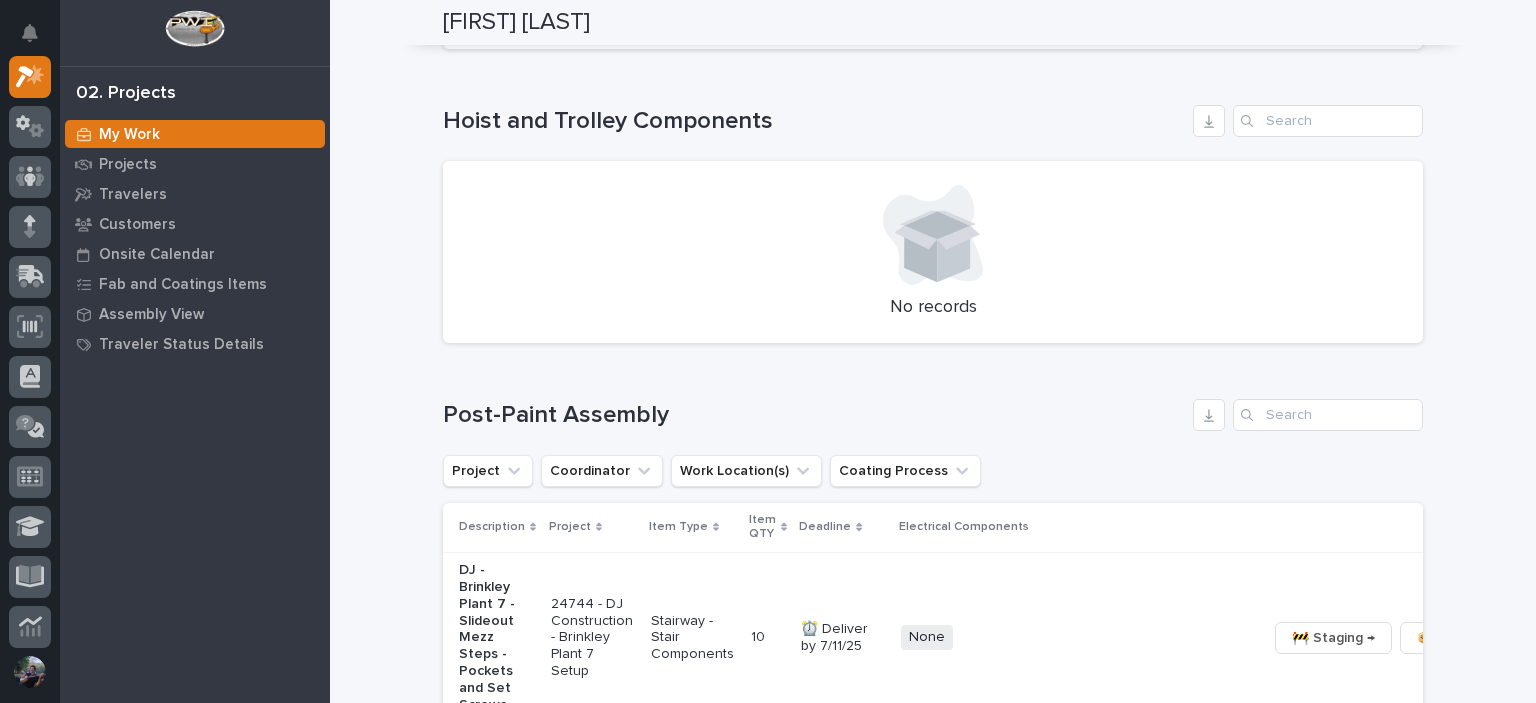 click on "Hoist and Trolley Components" at bounding box center (814, 121) 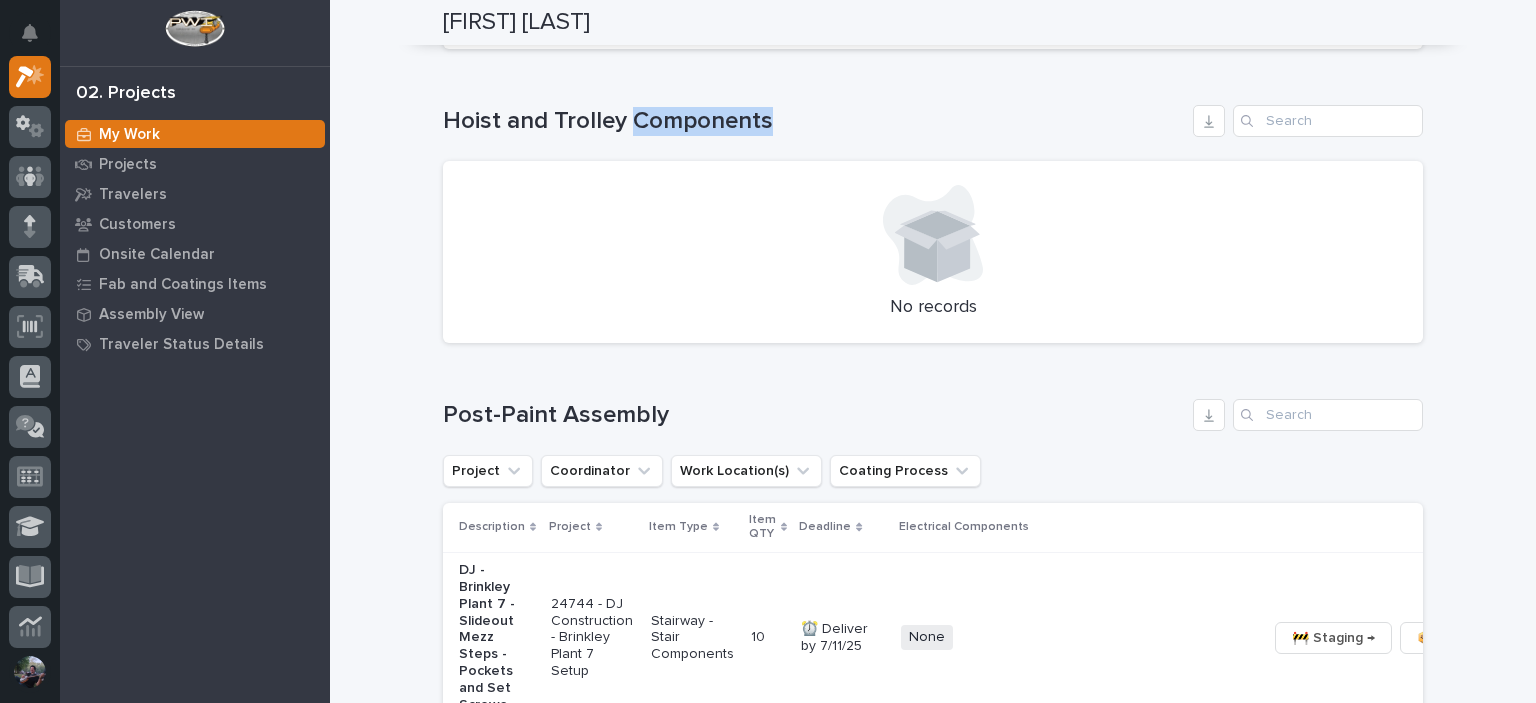 click on "Hoist and Trolley Components" at bounding box center (814, 121) 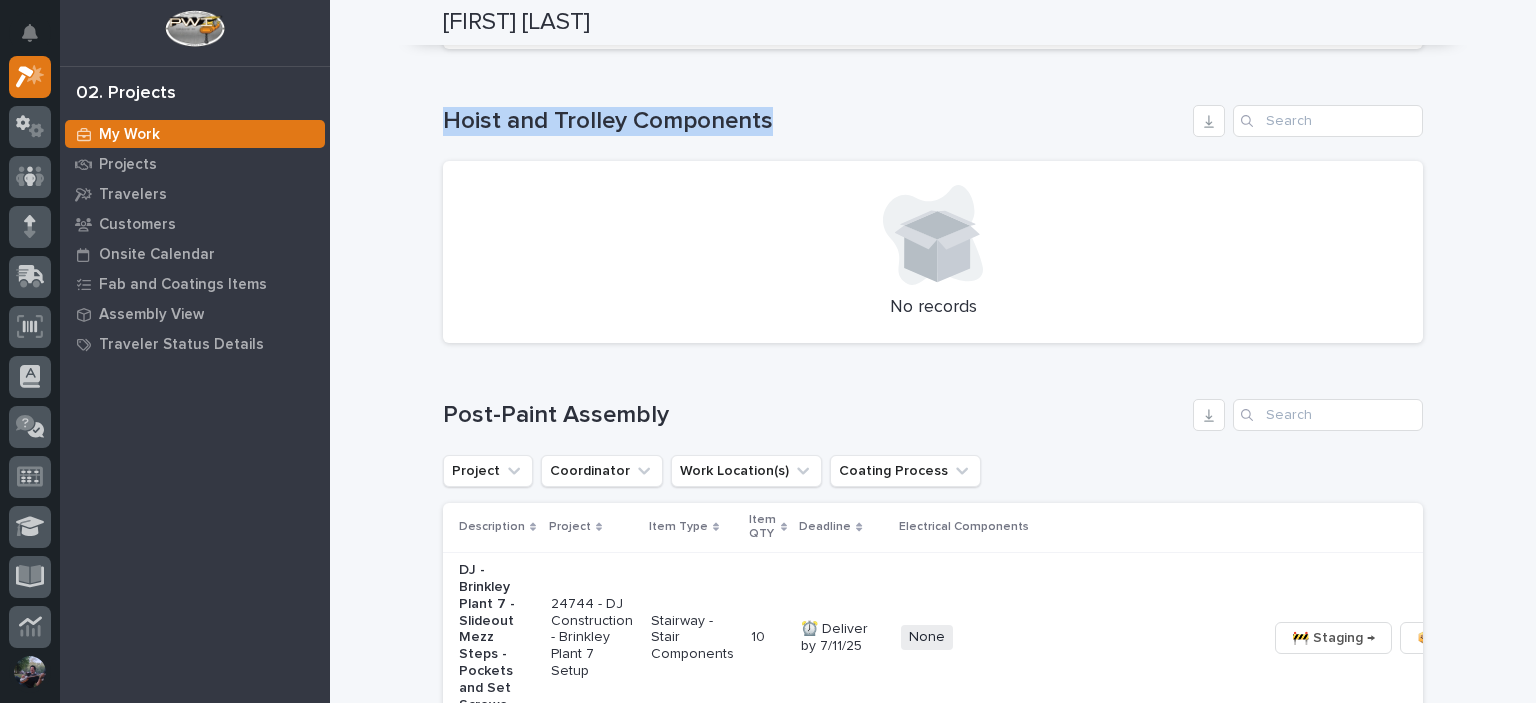 click on "Hoist and Trolley Components" at bounding box center [814, 121] 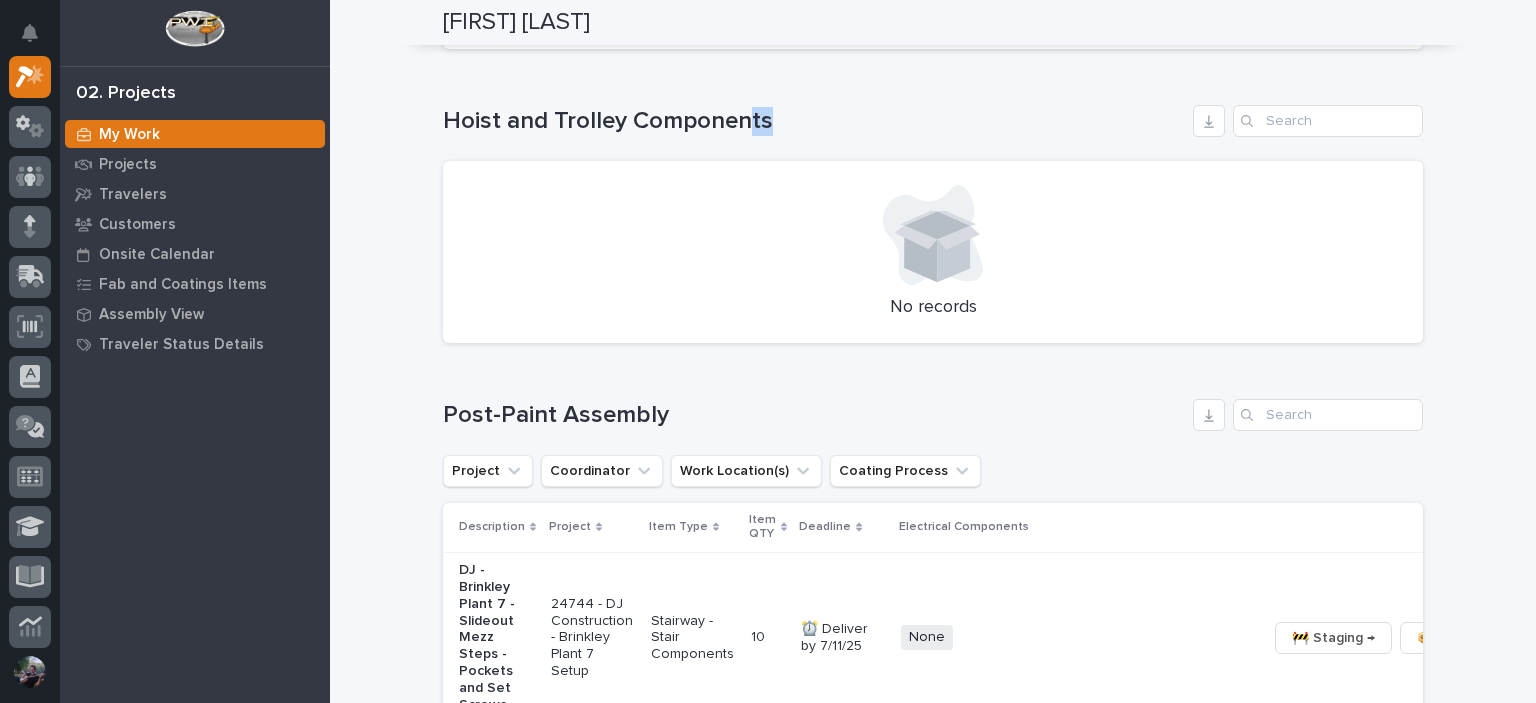 drag, startPoint x: 755, startPoint y: 132, endPoint x: 742, endPoint y: 133, distance: 13.038404 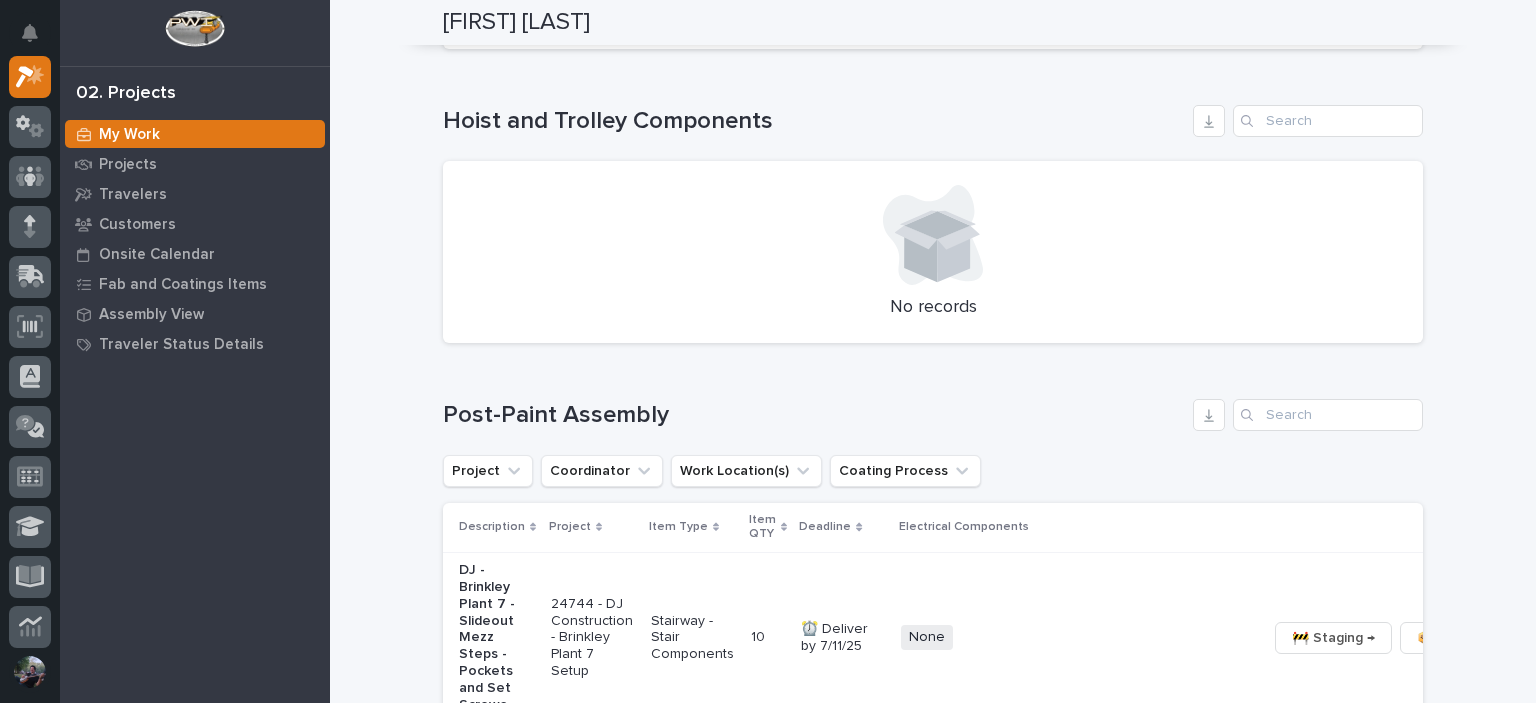 click on "Post-Paint Assembly" at bounding box center [814, 415] 